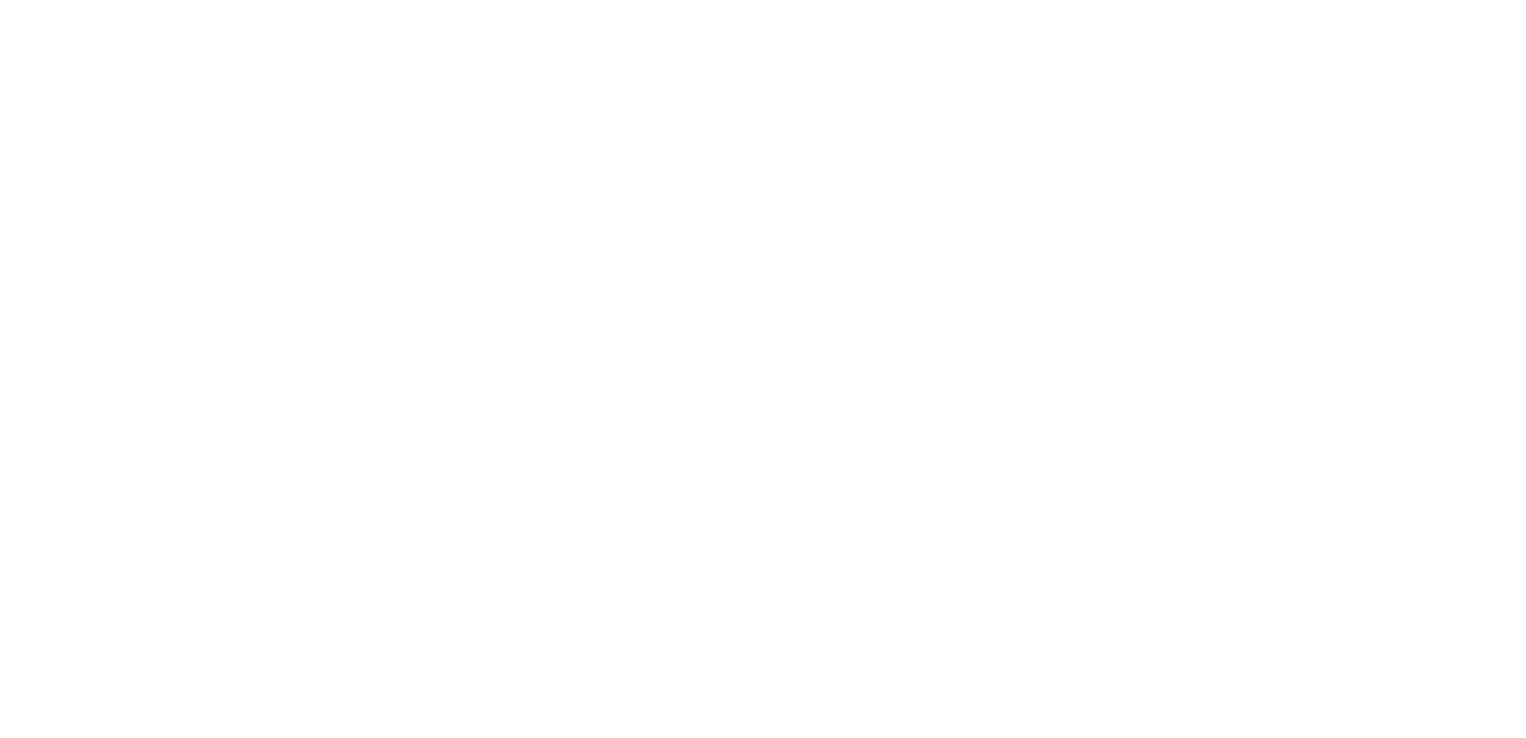 scroll, scrollTop: 0, scrollLeft: 0, axis: both 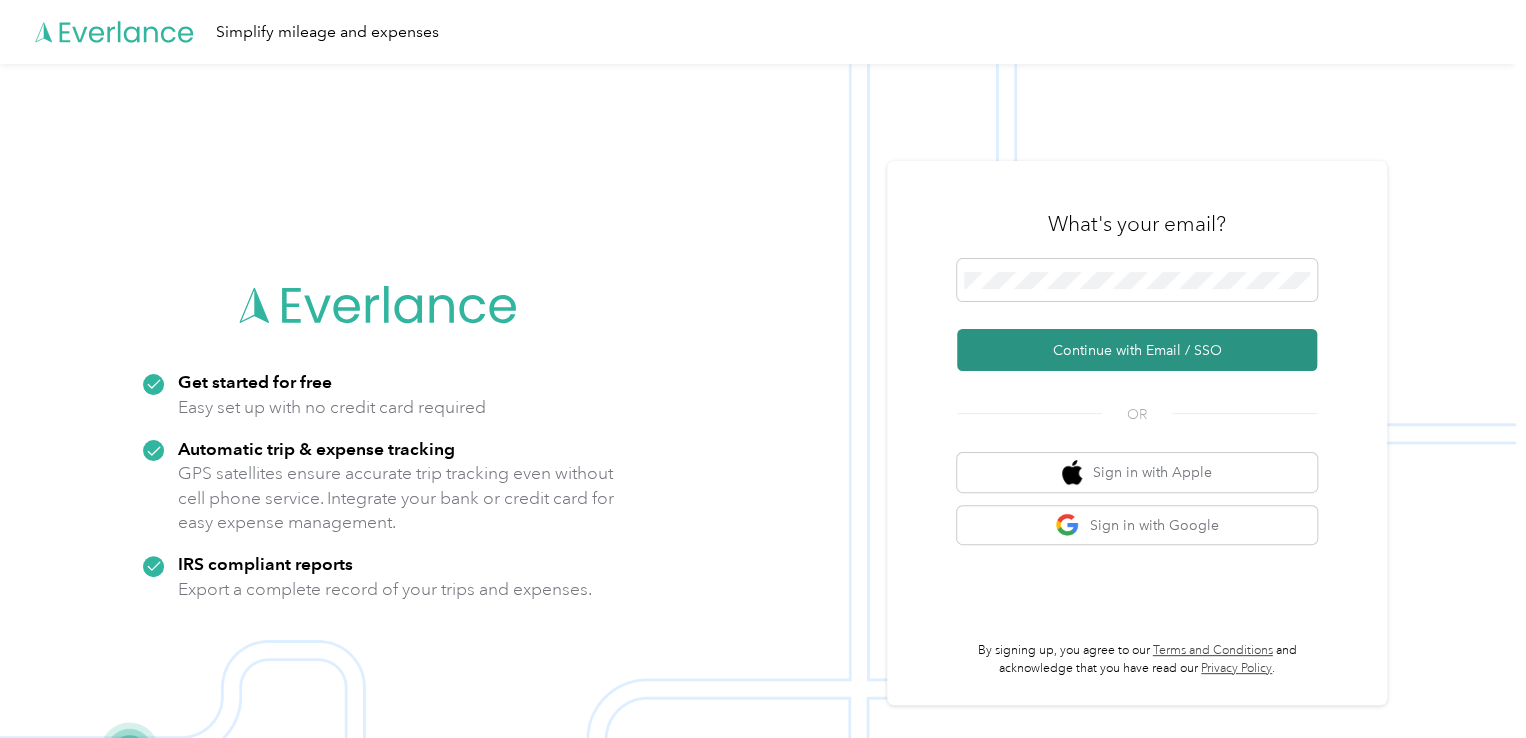 click on "Continue with Email / SSO" at bounding box center (1137, 350) 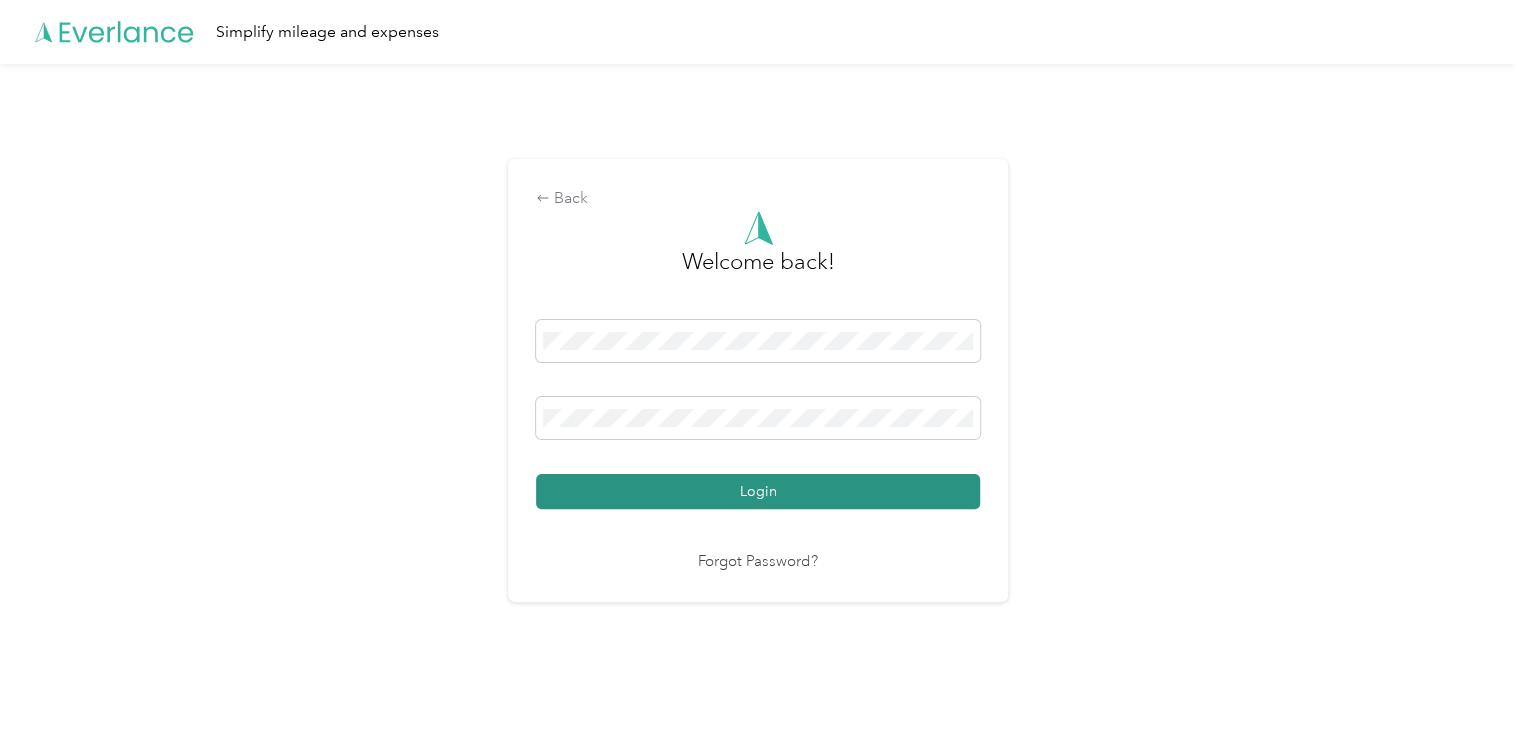 click on "Login" at bounding box center [758, 491] 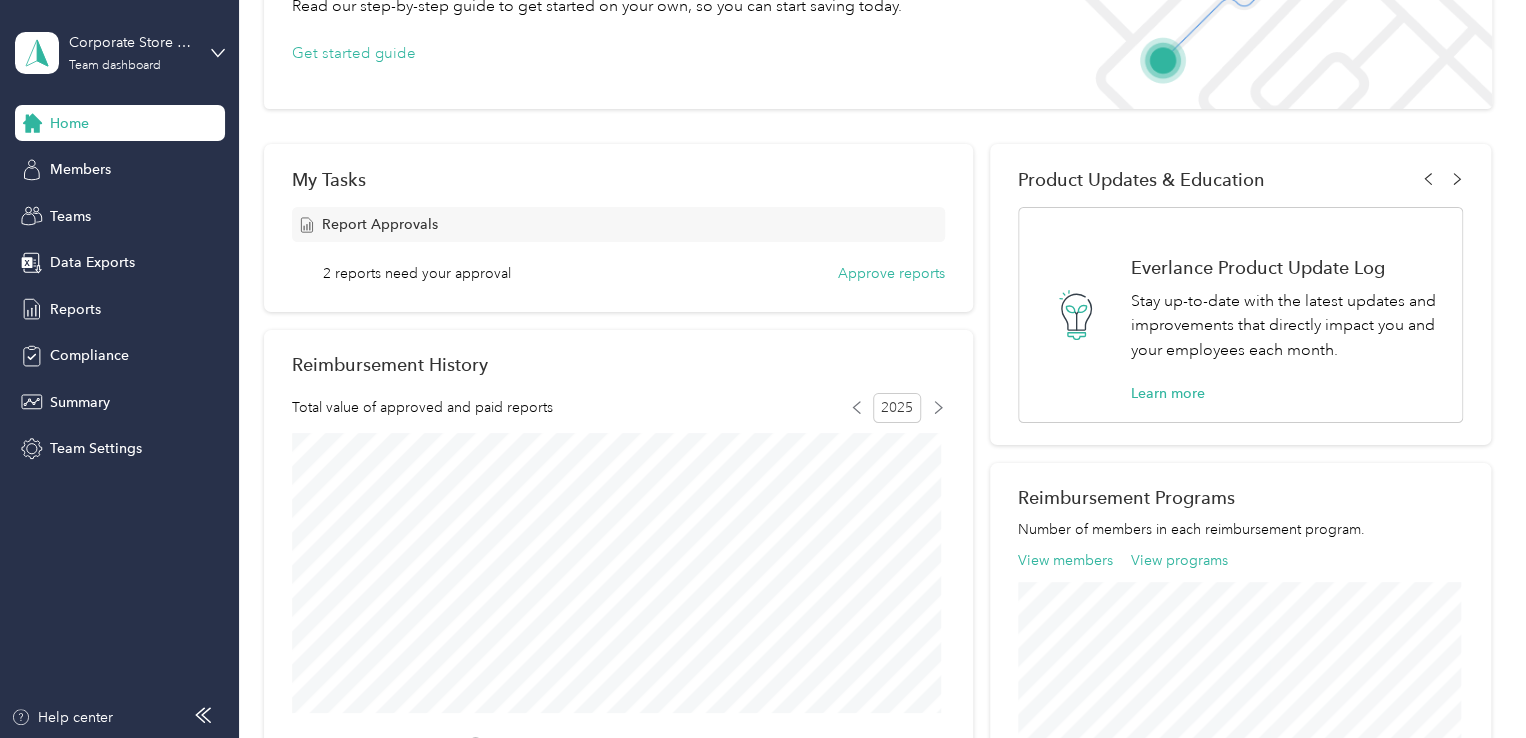 scroll, scrollTop: 221, scrollLeft: 0, axis: vertical 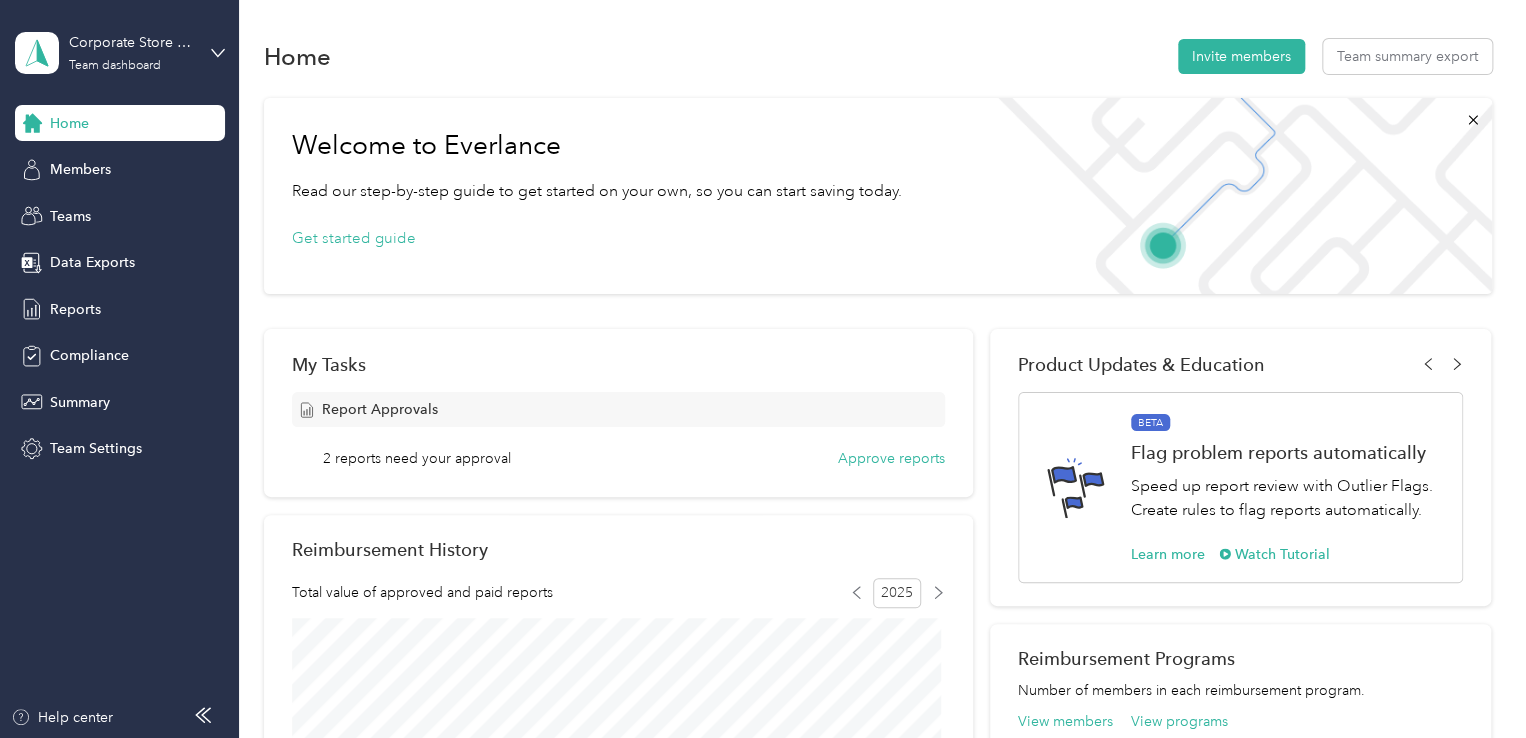 click on "Corporate Store Team Team dashboard Home Members Teams Data Exports Reports Compliance Summary Team Settings   Help center Mileage summary Export [NUMBER] mi All miles [NUMBER] mi Team 0 mi Unclassified [CURRENCY] Expenses Edit columns Email Name Roles Team miles Unclassified miles Total miles             [EMAIL] [FIRST] [LAST] Manager [NUMBER] mi 0 mi [NUMBER] mi [EMAIL] [FIRST] [LAST] Member [NUMBER] mi 0 mi [NUMBER] mi [EMAIL] [FIRST] [LAST] [FIRST] [LAST] Member [NUMBER] mi 0 mi [NUMBER] mi Showing 3 out of 3 1 Start date   End date   [MONTH] [YEAR] Su Mo Tu We Th Fr Sa 27 28 29 30 31 1 2 3 4 5 6 7 8 9 10 11 12 13 14 15 16 17 18 19 20 21 22 23 24 25 26 27 28 29 30 31 1 2 3 4 5 6 Today Last two weeks Last month This month This year Last year" at bounding box center [877, 700] 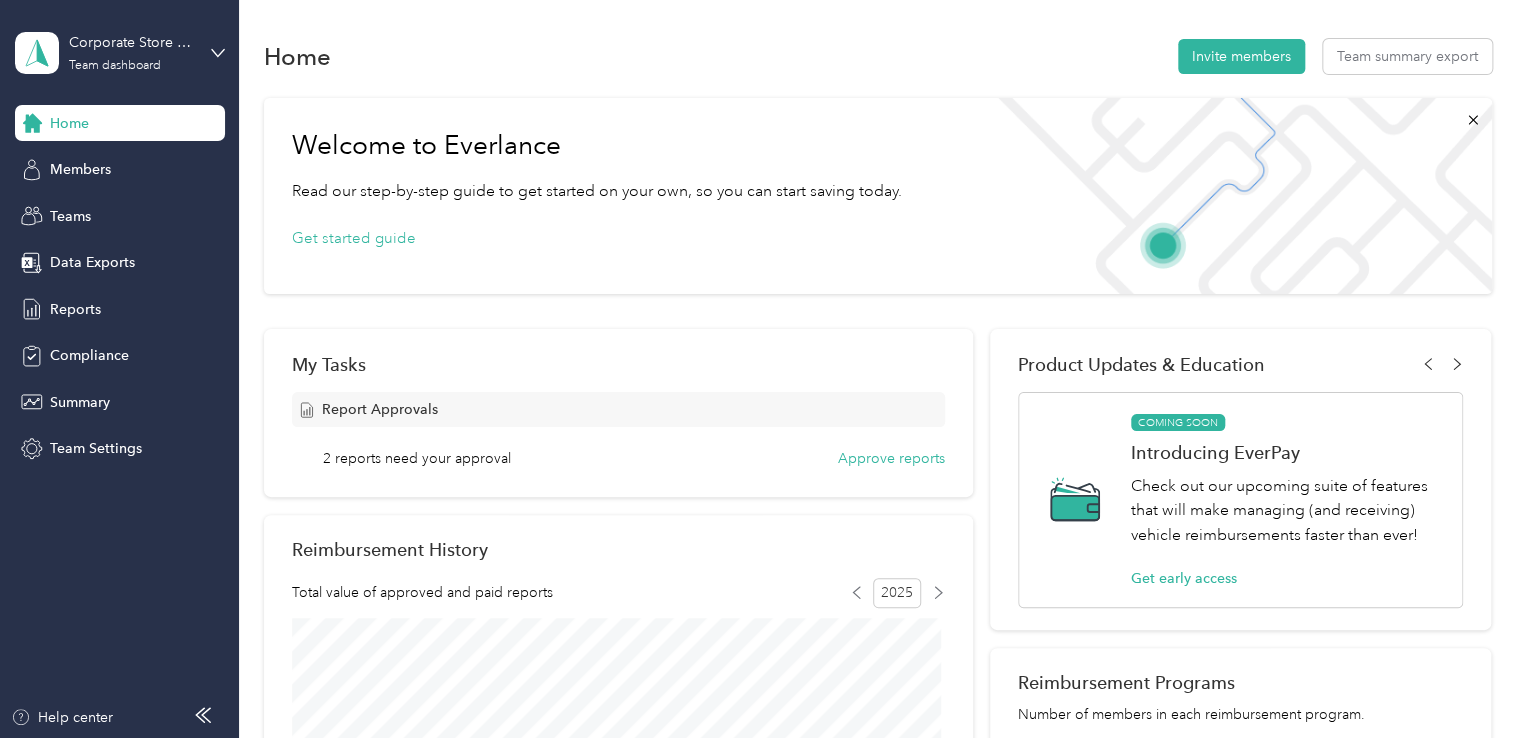 click 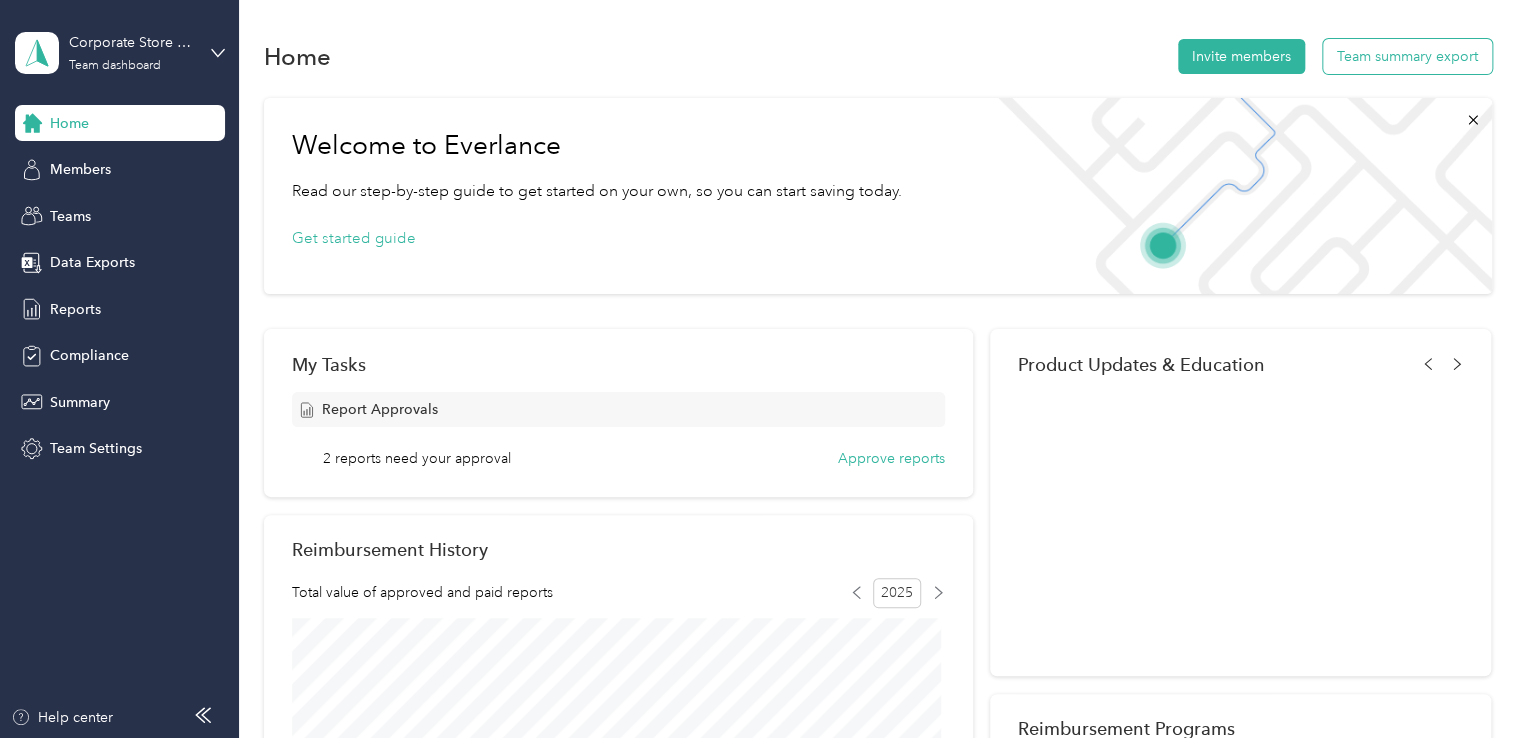 click on "Team summary export" at bounding box center [1407, 56] 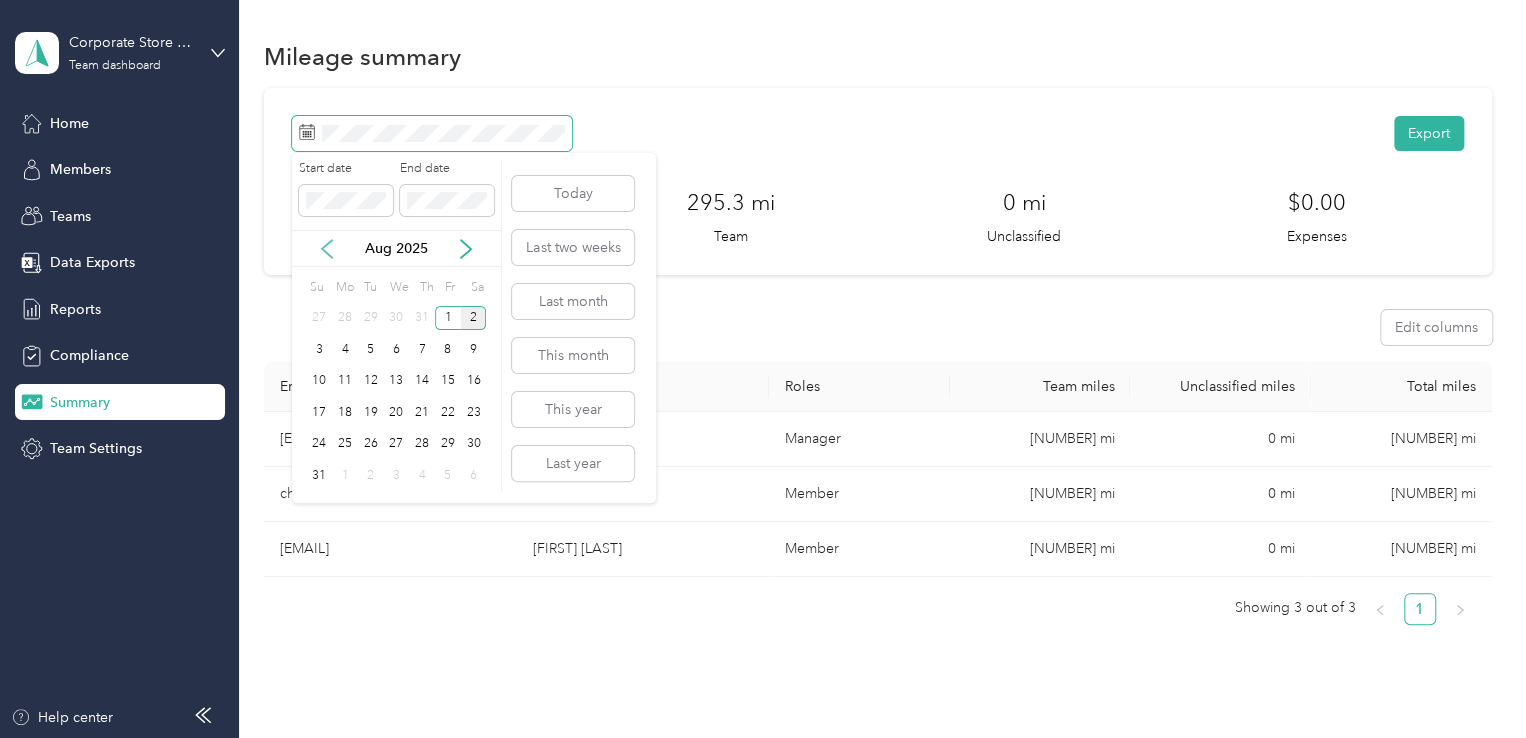 click on "Corporate Store Team Team dashboard Home Members Teams Data Exports Reports Compliance Summary Team Settings   Help center Mileage summary Export [NUMBER] mi All miles [NUMBER] mi Team 0 mi Unclassified [CURRENCY] Expenses Edit columns Email Name Roles Team miles Unclassified miles Total miles             [EMAIL] [FIRST] [LAST] Manager [NUMBER] mi 0 mi [NUMBER] mi [EMAIL] [FIRST] [LAST] Member [NUMBER] mi 0 mi [NUMBER] mi [EMAIL] [FIRST] [LAST] [FIRST] [LAST] Member [NUMBER] mi 0 mi [NUMBER] mi Showing 3 out of 3 1 Start date   End date   [MONTH] [YEAR] Su Mo Tu We Th Fr Sa 27 28 29 30 31 1 2 3 4 5 6 7 8 9 10 11 12 13 14 15 16 17 18 19 20 21 22 23 24 25 26 27 28 29 30 31 1 2 3 4 5 6 Today Last two weeks Last month This month This year Last year" at bounding box center [758, 369] 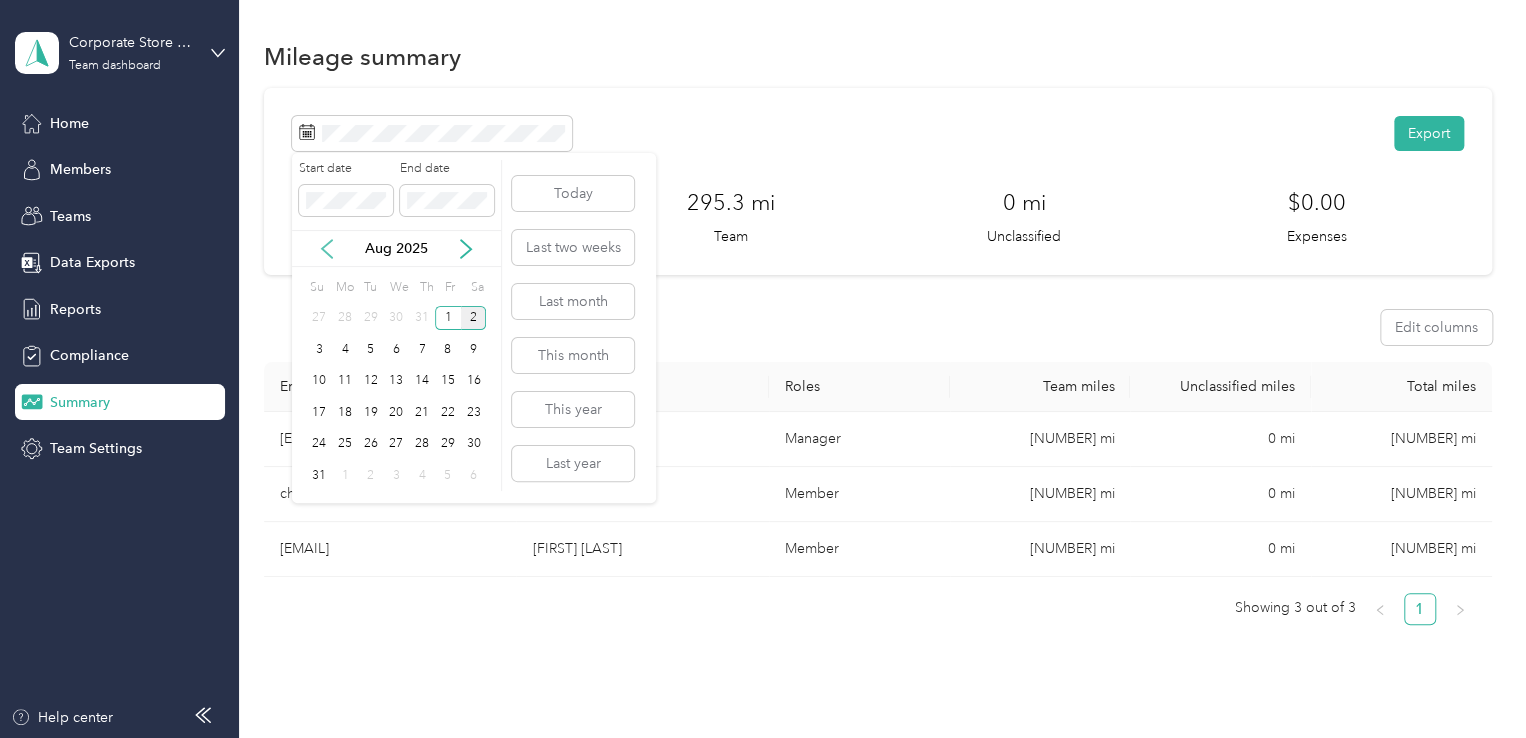 click 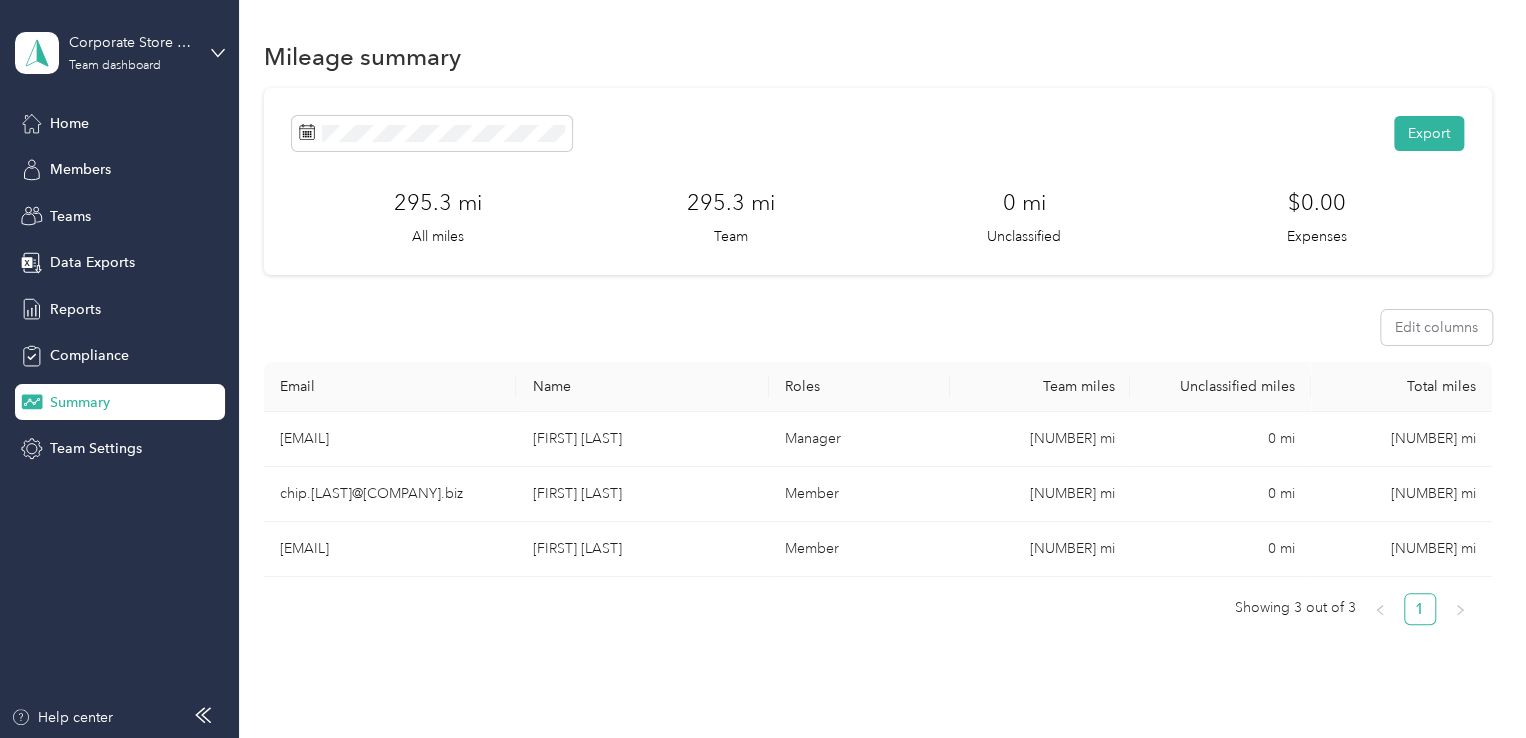 click on "Export [NUMBER] mi All miles [NUMBER] mi Team 0 mi Unclassified [CURRENCY] Expenses" at bounding box center (878, 181) 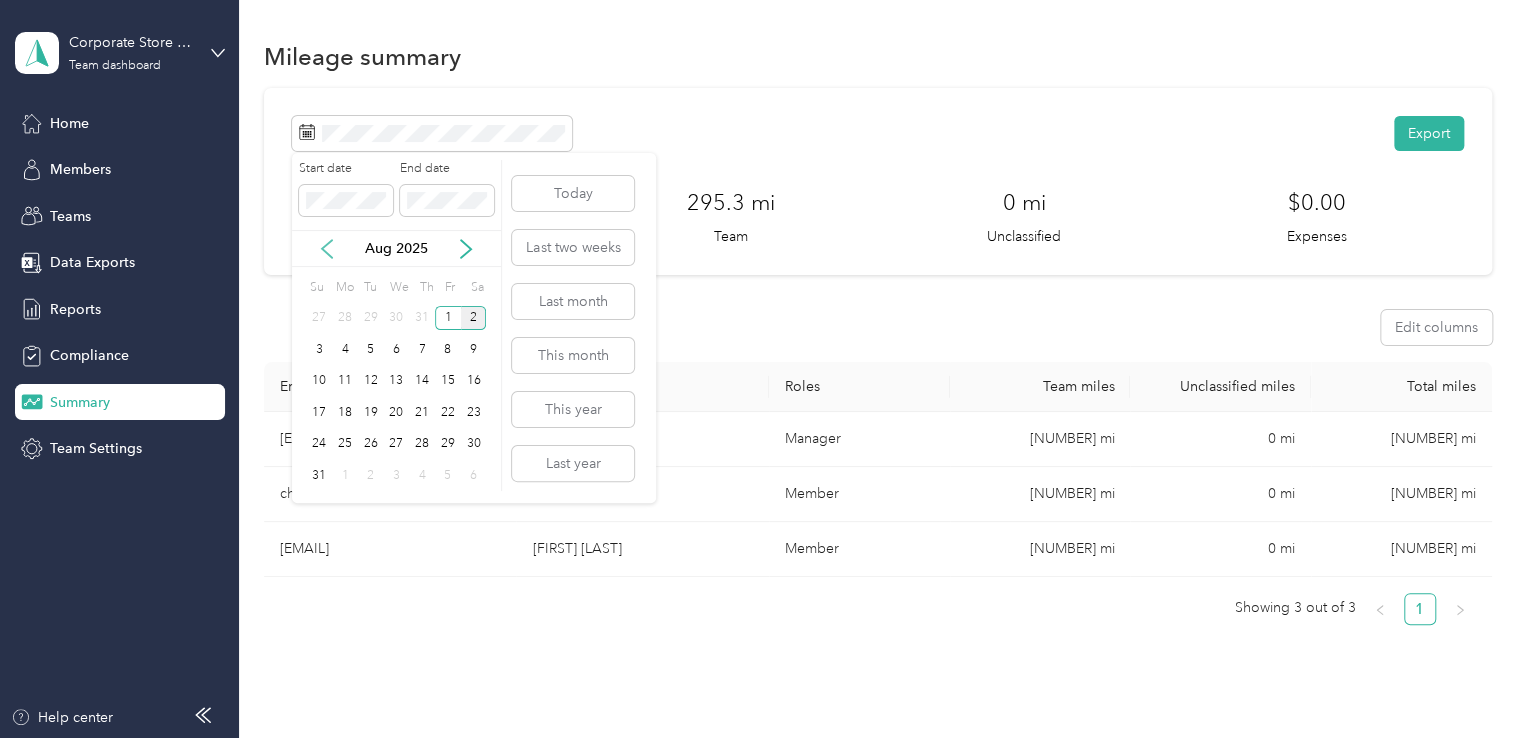 click 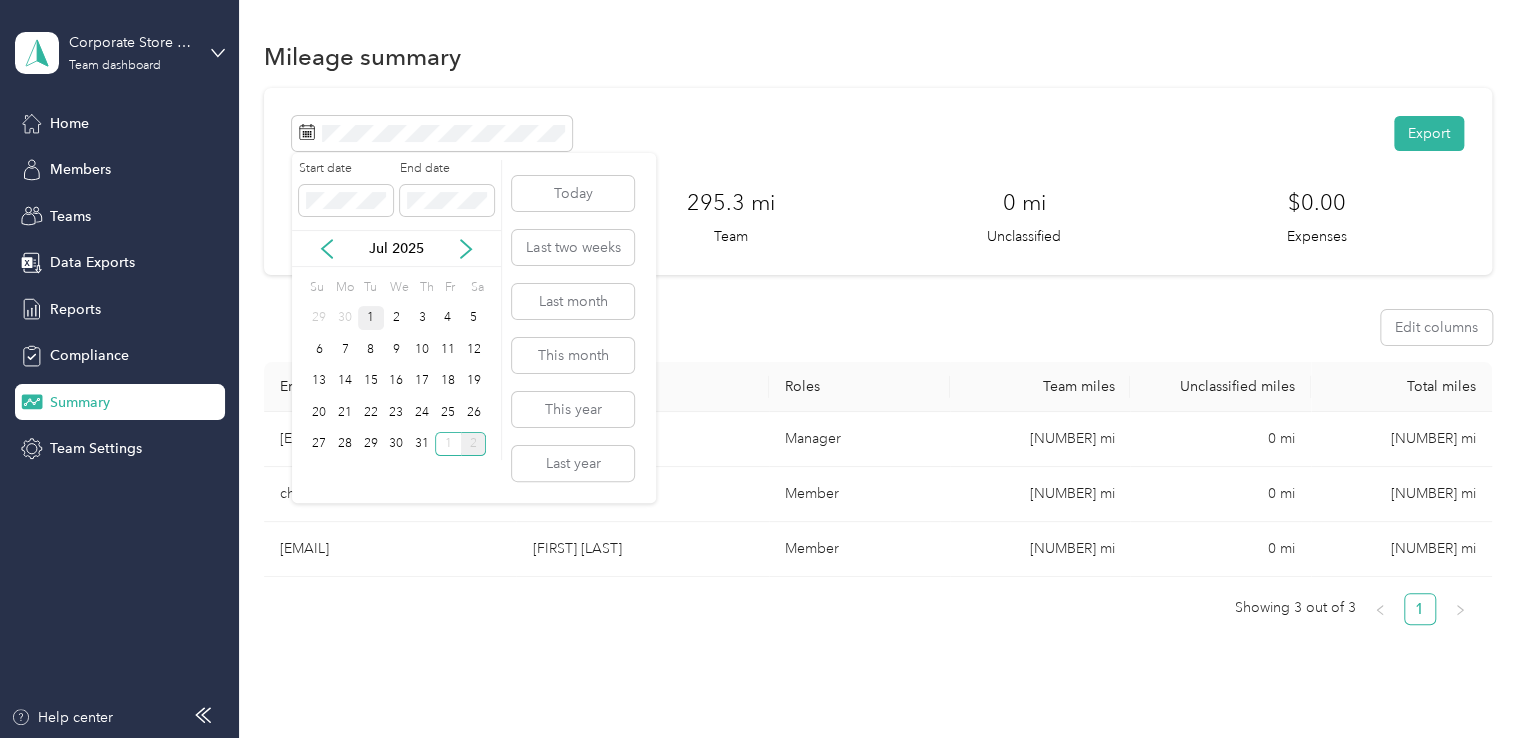 click on "1" at bounding box center (371, 318) 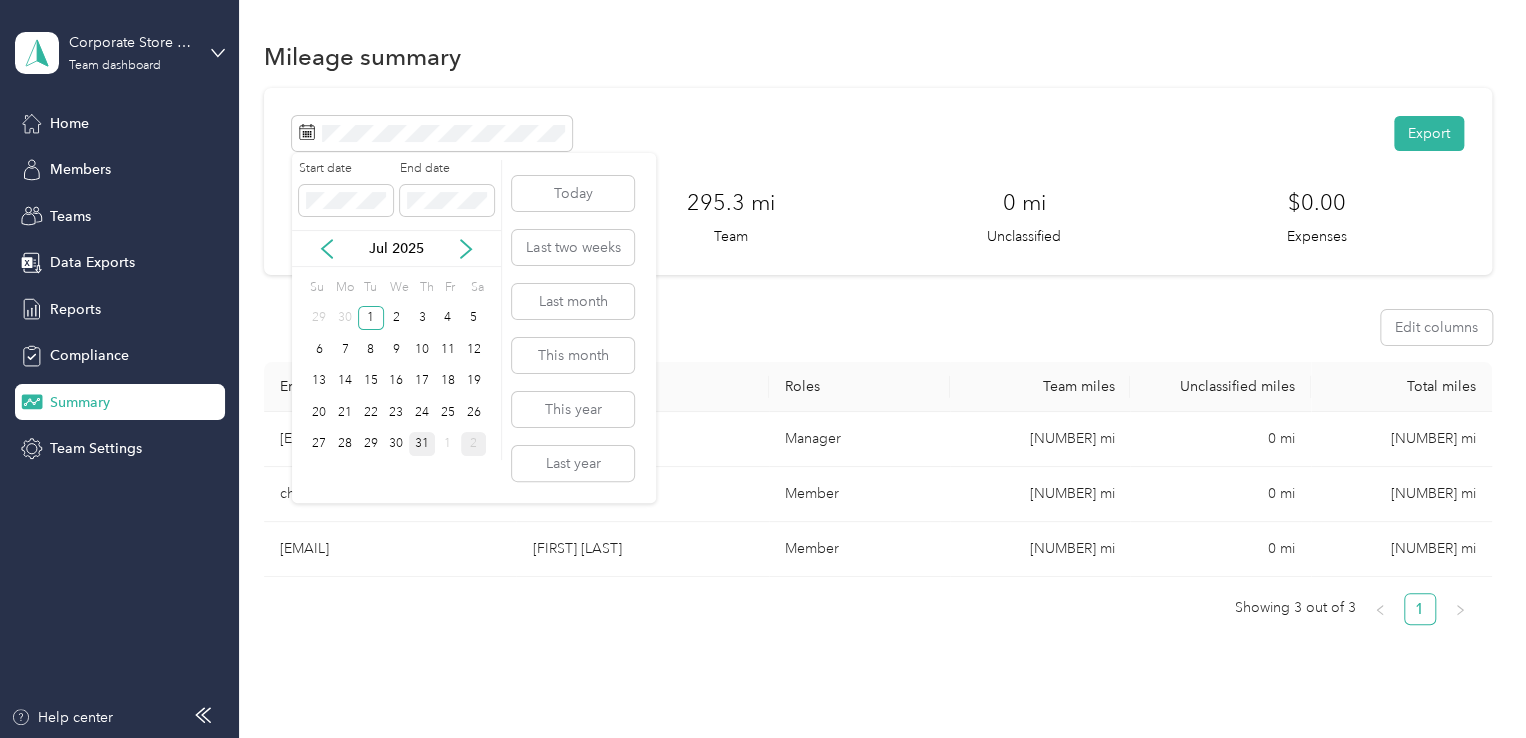 click on "31" at bounding box center [422, 444] 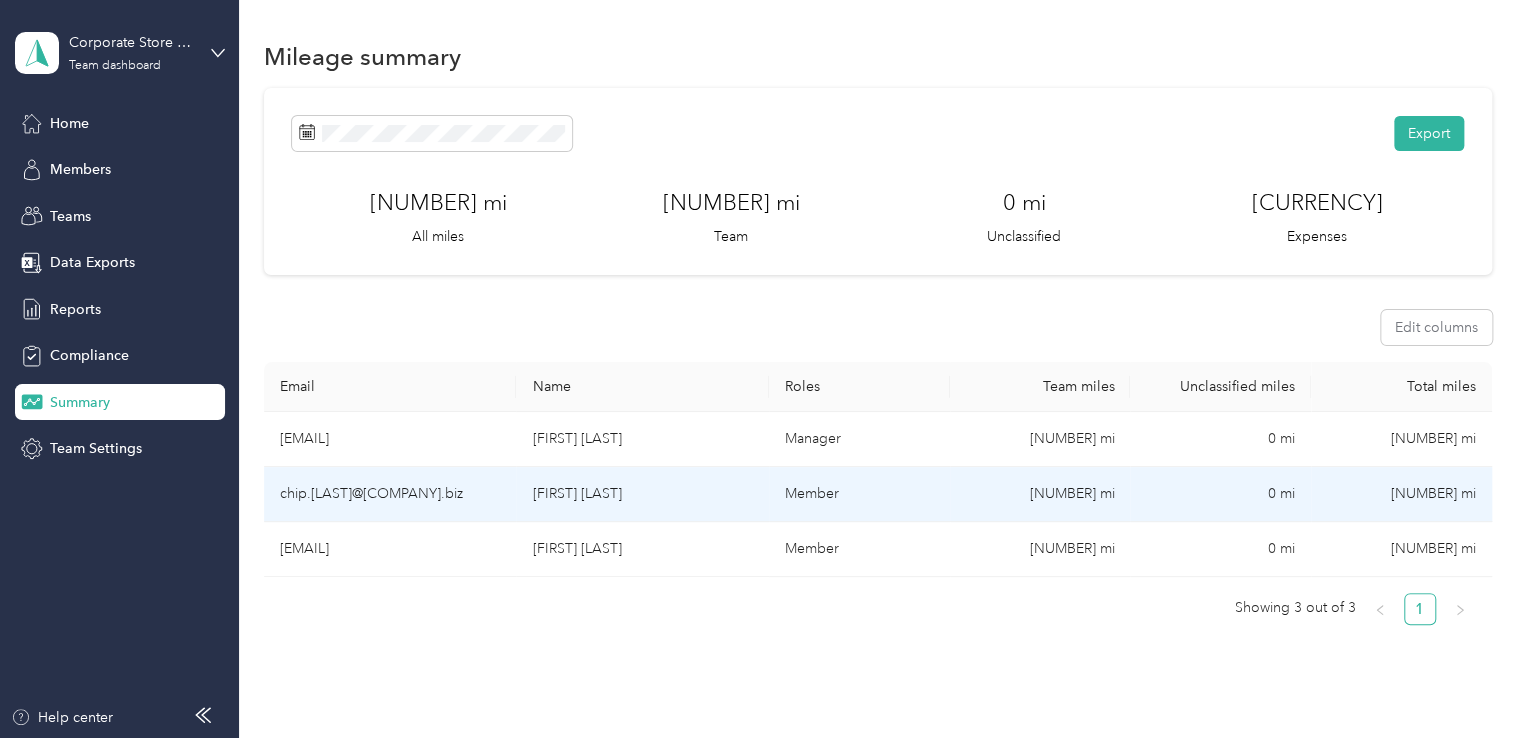 click on "[FIRST] [LAST]" at bounding box center [642, 494] 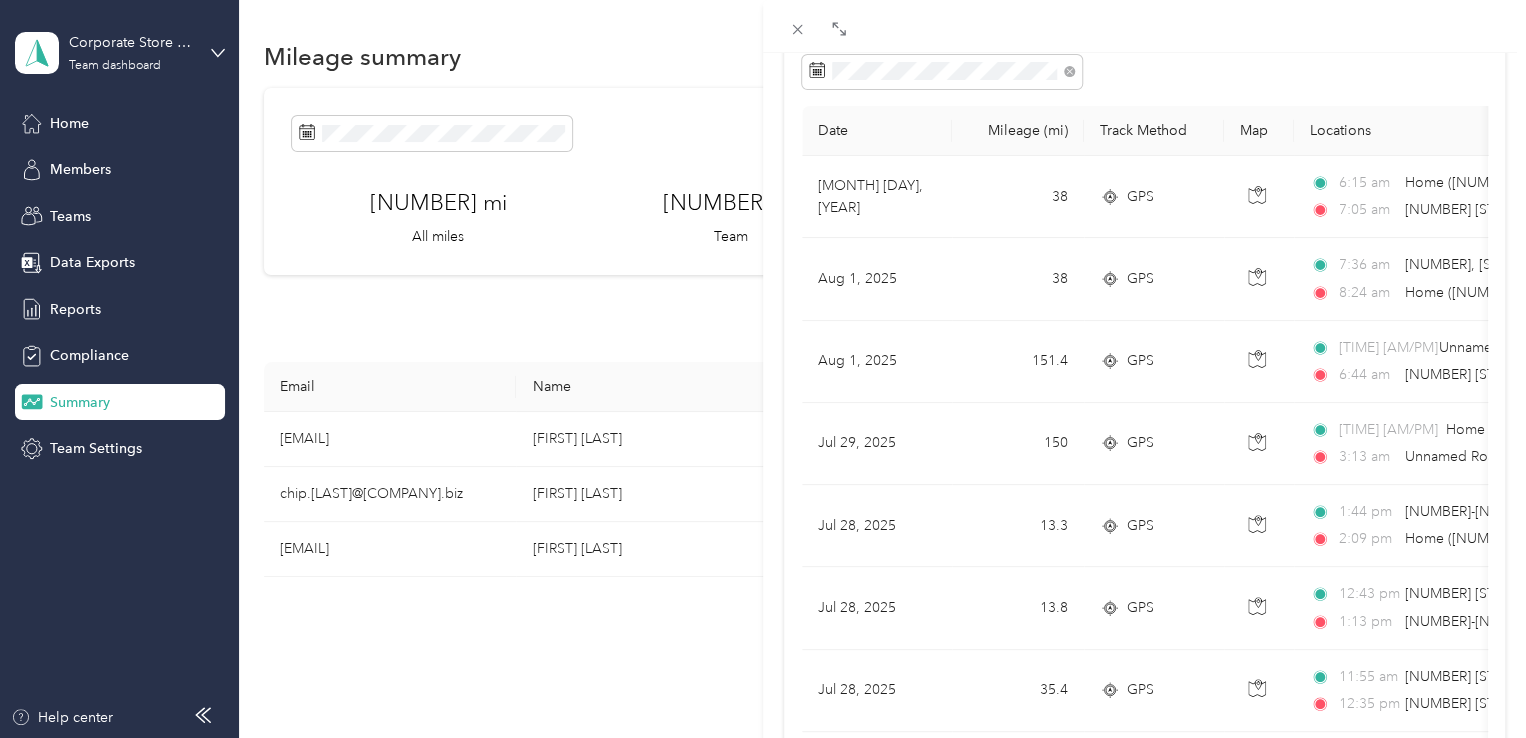 scroll, scrollTop: 182, scrollLeft: 0, axis: vertical 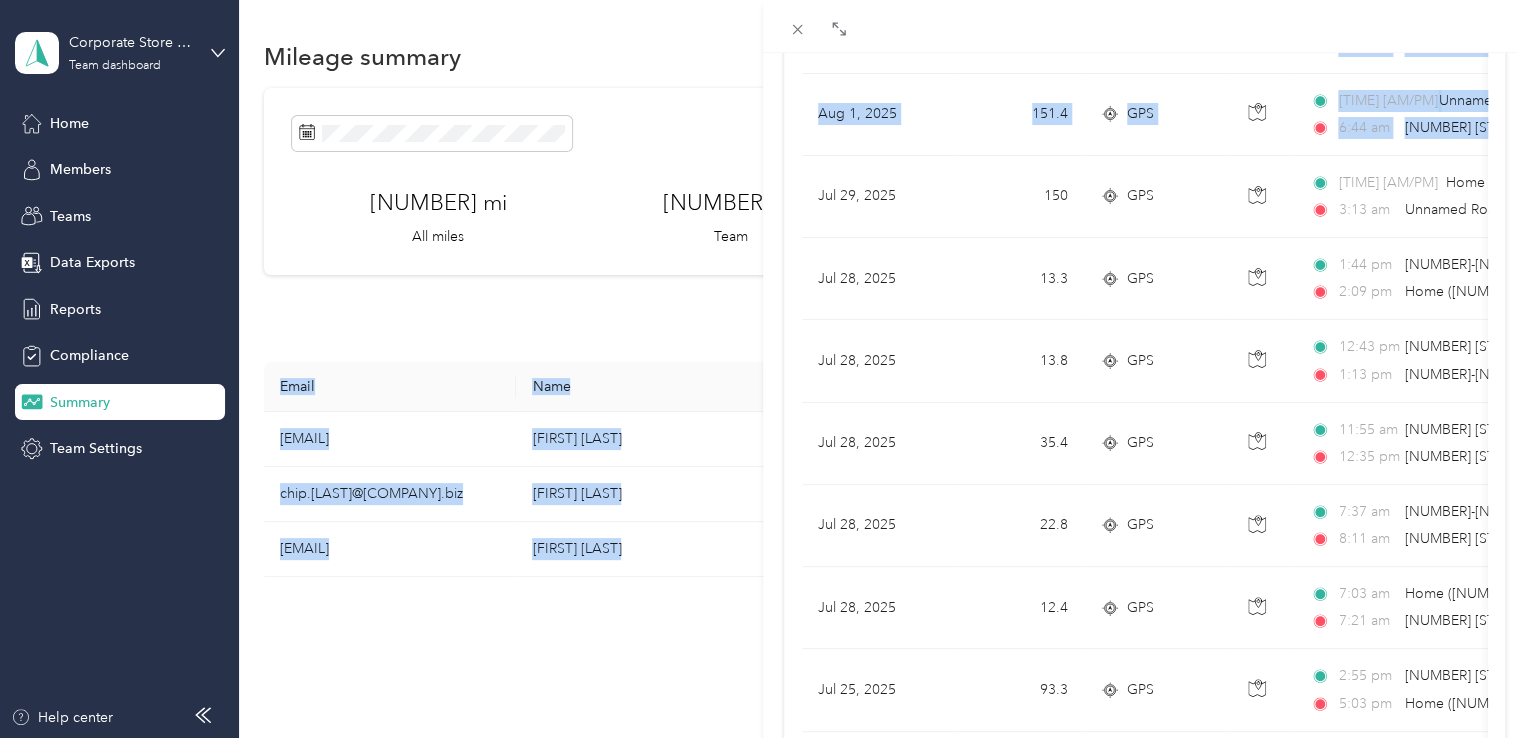 drag, startPoint x: 1524, startPoint y: 232, endPoint x: 1535, endPoint y: 283, distance: 52.17279 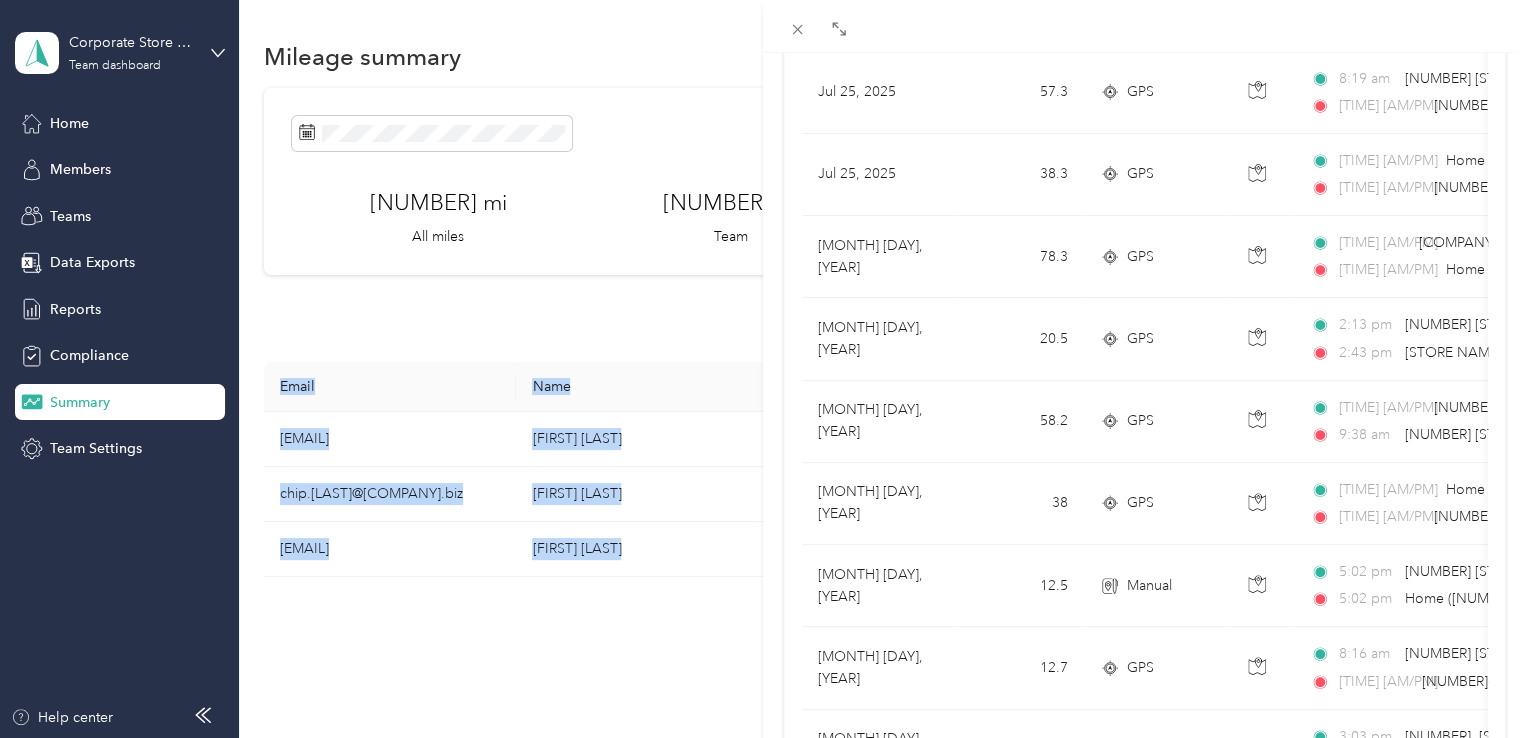 scroll, scrollTop: 1194, scrollLeft: 0, axis: vertical 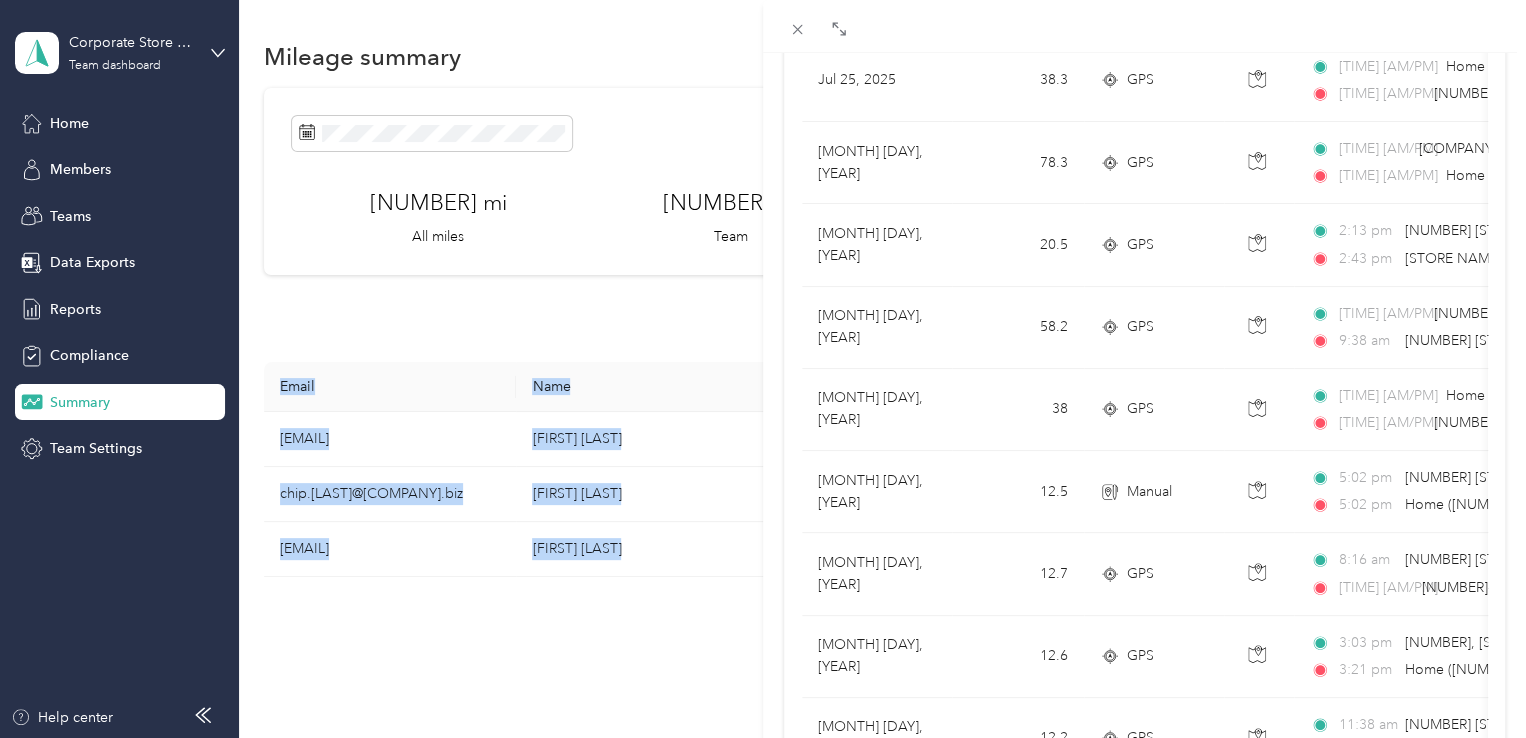 click on "Chip [LAST] Archive Trips Expenses Reports Member info Program Rates Work hours Trips Date Mileage (mi) Track Method Map Locations Mileage value Purpose               Aug 2, 2025 38 GPS 6:15 am Home ([NUMBER] [STREET], [CITY], [STATE]) 7:05 am [NUMBER] [STREET], [CITY], [STATE], [COUNTRY]  $19.00 McAneny Brothers Aug 1, 2025 38 GPS 7:36 am [NUMBER], [STREET], [CITY], [STATE], [COUNTY], [STATE], [ZIP], [COUNTRY] 8:24 am Home ([NUMBER] [STREET], [CITY], [STATE]) $19.00 McAneny Brothers Aug 1, 2025 151.4 GPS 3:37 am Unnamed Road, [CITY], [STATE] [ZIP], [COUNTRY]  6:44 am [NUMBER] [STREET], [CITY], [STATE], [COUNTRY]  $75.70 McAneny Brothers Jul 29, 2025 150 GPS 12:23 am Home ([NUMBER] [STREET], [CITY], [STATE]) 3:13 am Unnamed Road, [CITY], [STATE] [ZIP], [COUNTRY]  $75.00 McAneny Brothers Jul 28, 2025 13.3 GPS 1:44 pm [NUMBER]-[NUMBER] [STREET], [CITY], [STATE], [ZIP], [COUNTRY]  2:09 pm Home ([NUMBER] [STREET], [CITY], [STATE]) $6.65 McAneny Brothers Jul 28, 2025 13.8 GPS 12:43 pm $6.90" at bounding box center (763, 369) 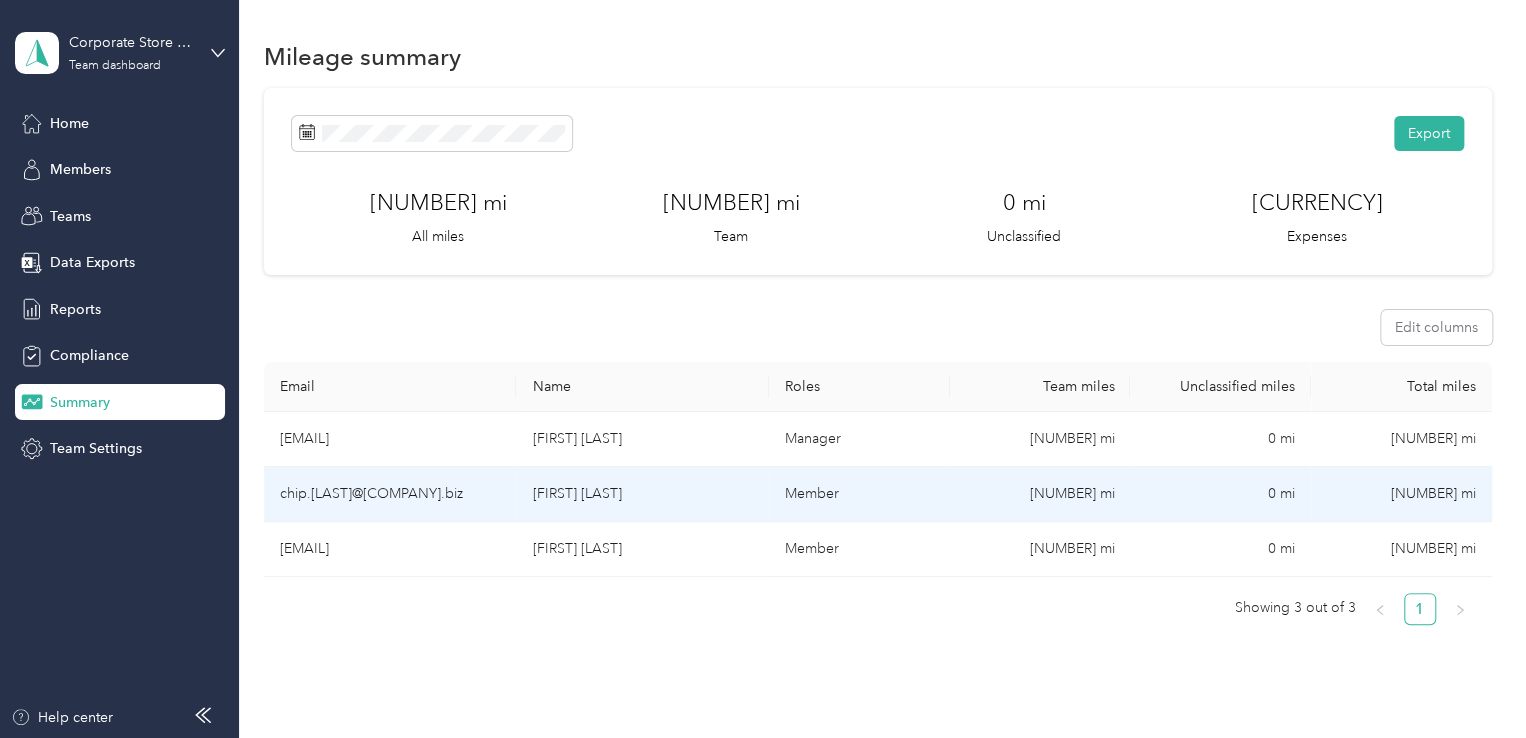 click on "[NUMBER] mi" at bounding box center [1401, 494] 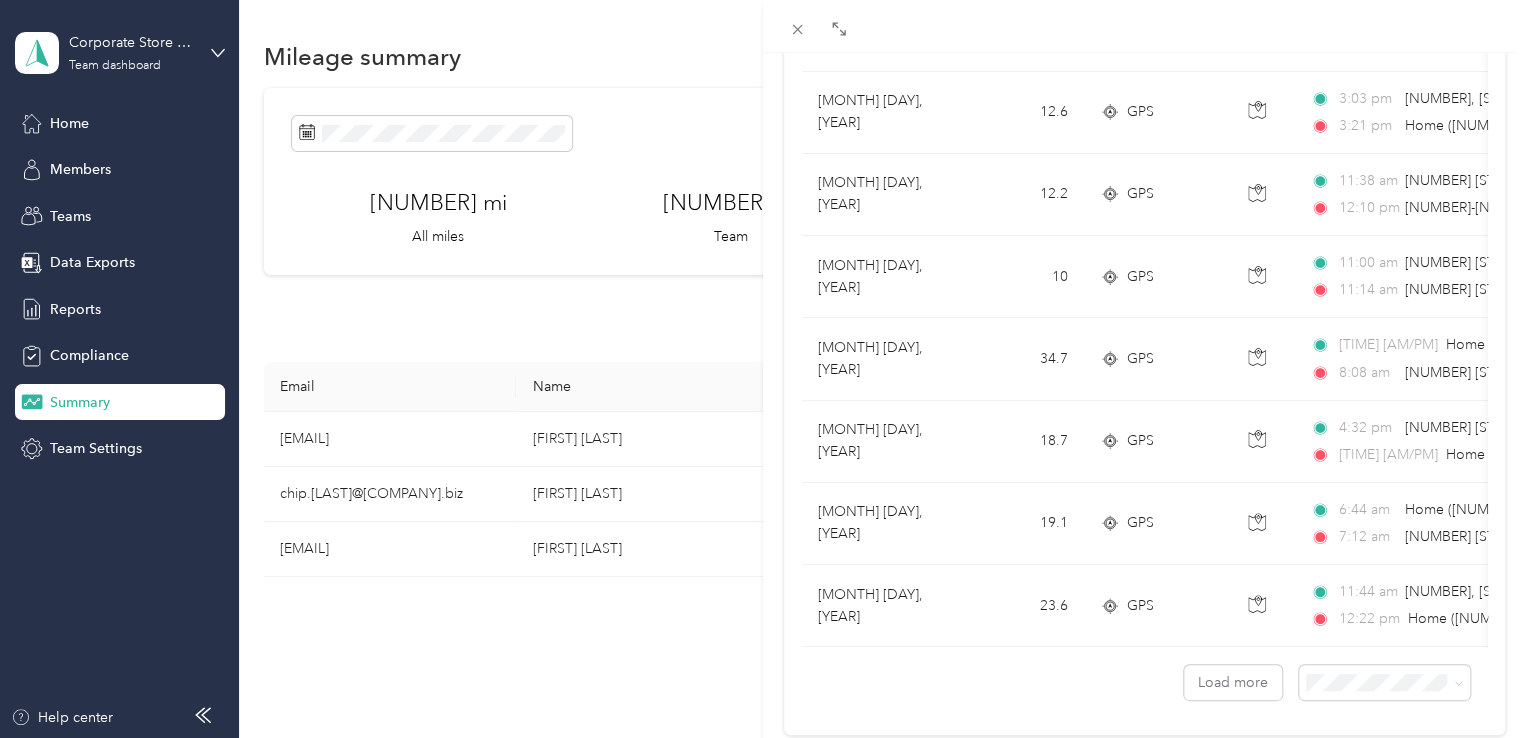 scroll, scrollTop: 1812, scrollLeft: 0, axis: vertical 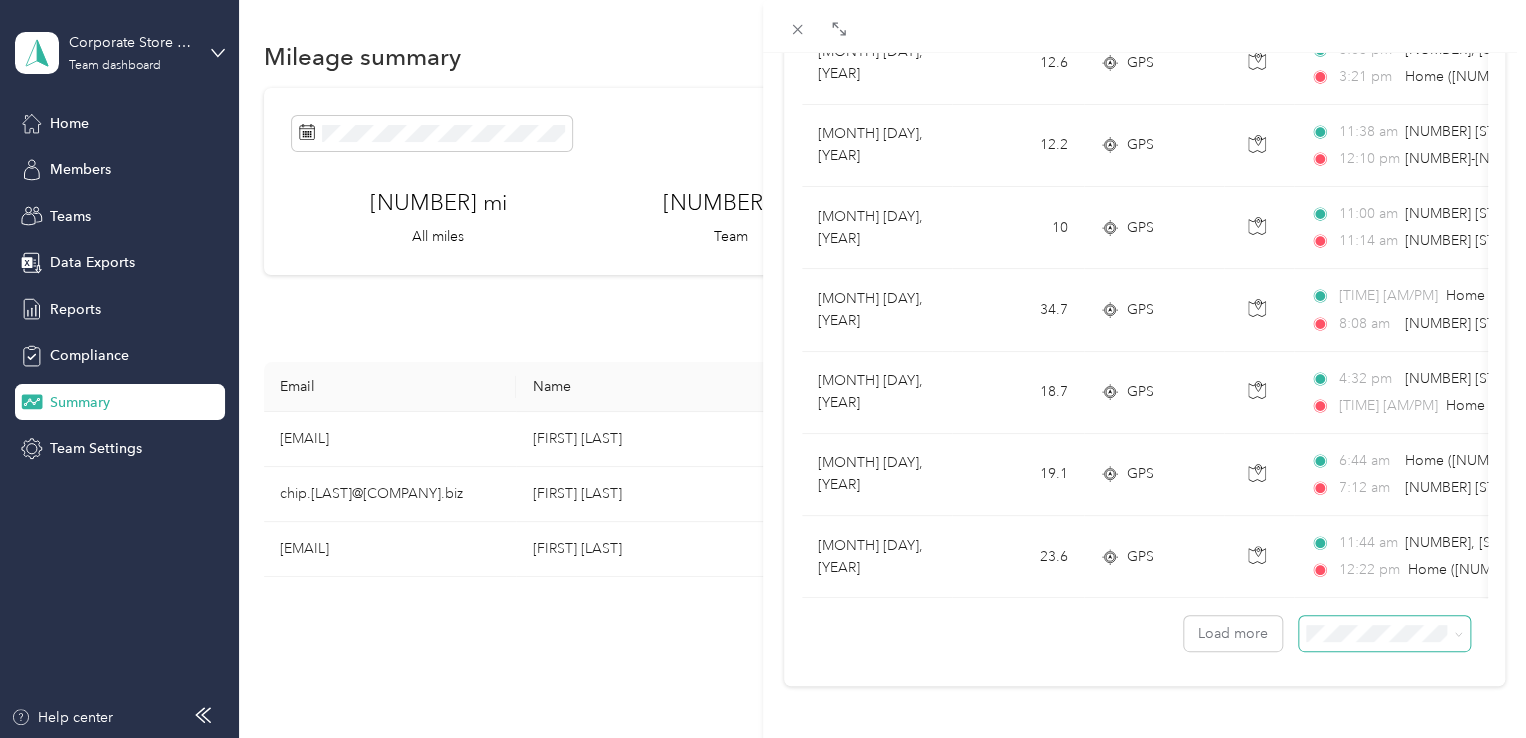 click 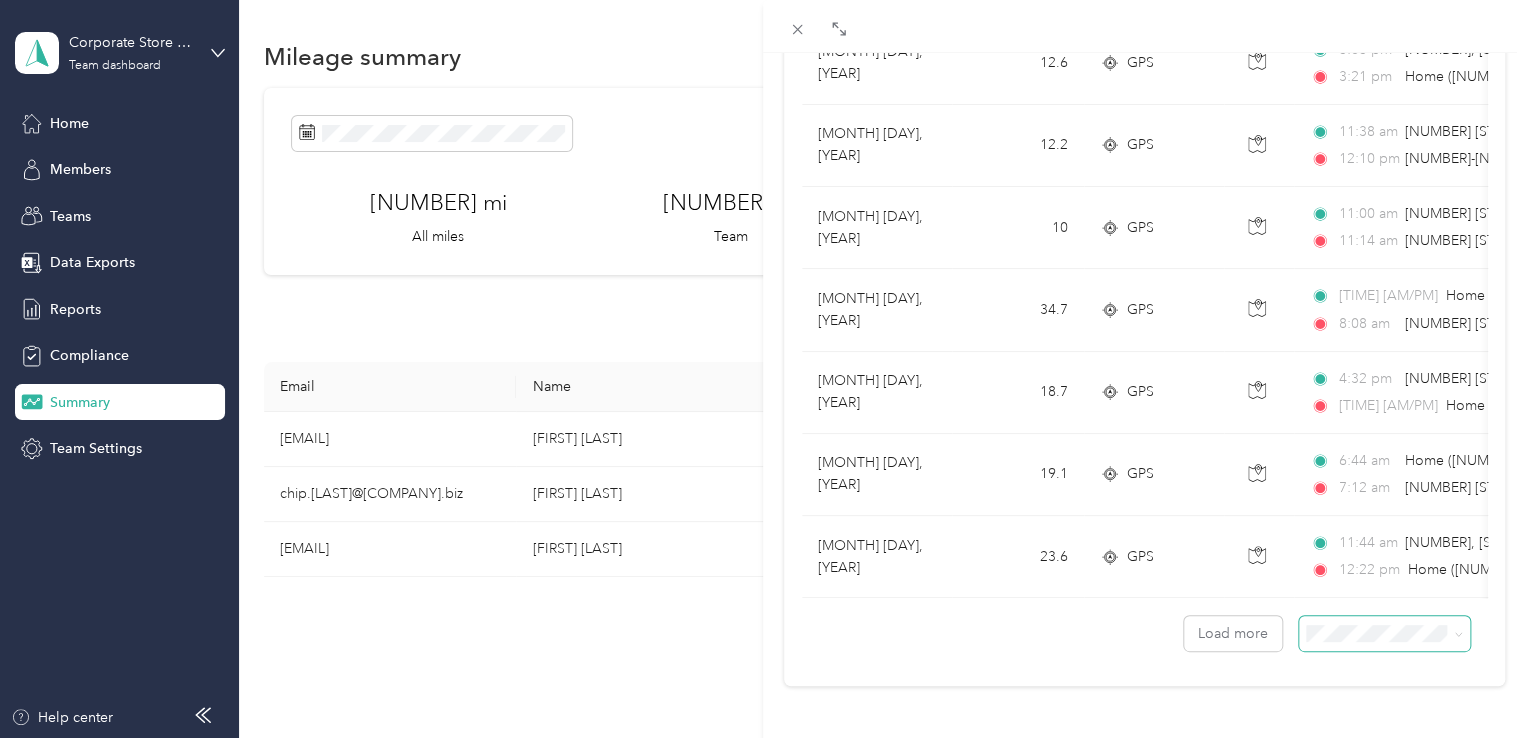 click on "50 per load" at bounding box center (1369, 545) 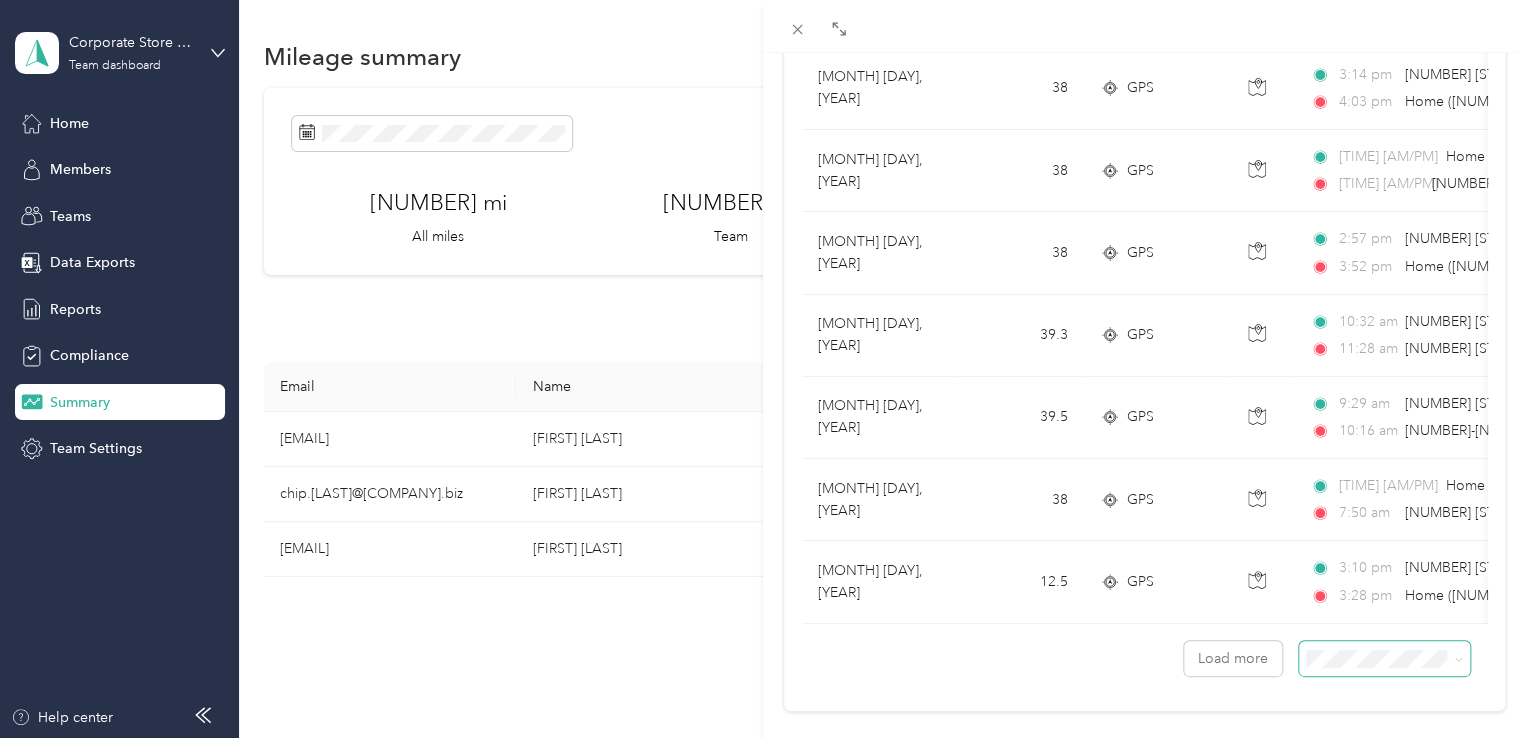 scroll, scrollTop: 3864, scrollLeft: 0, axis: vertical 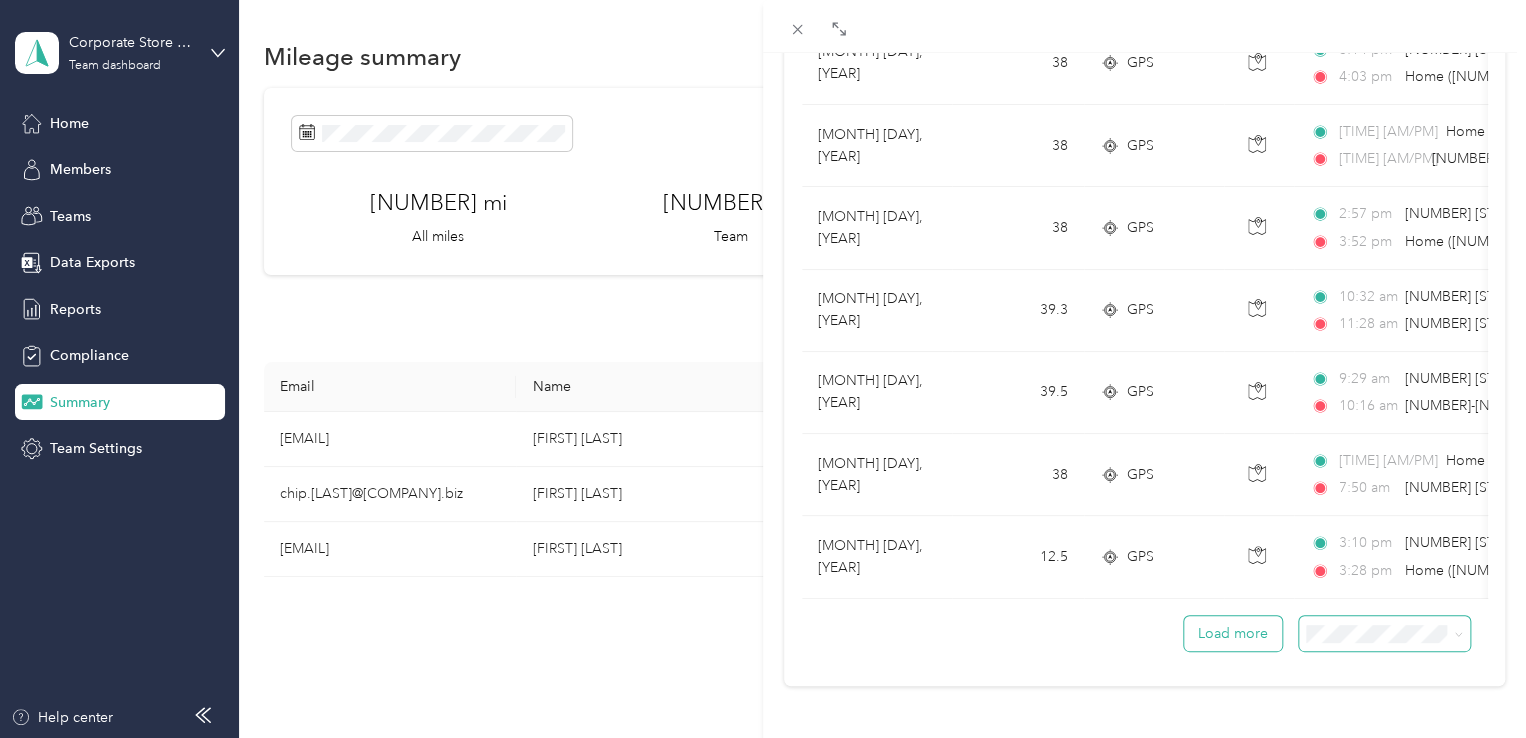 click on "Load more" at bounding box center (1233, 633) 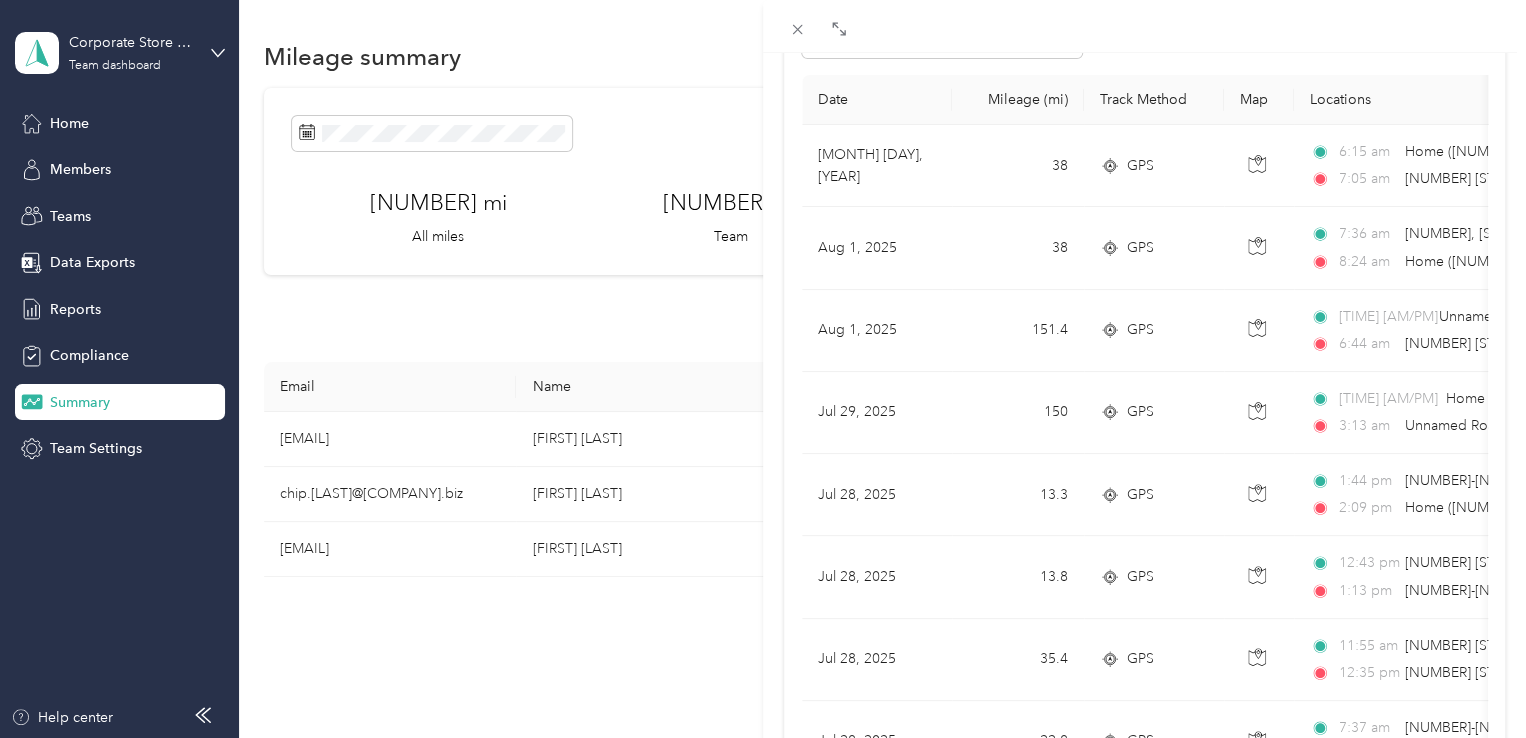scroll, scrollTop: 0, scrollLeft: 0, axis: both 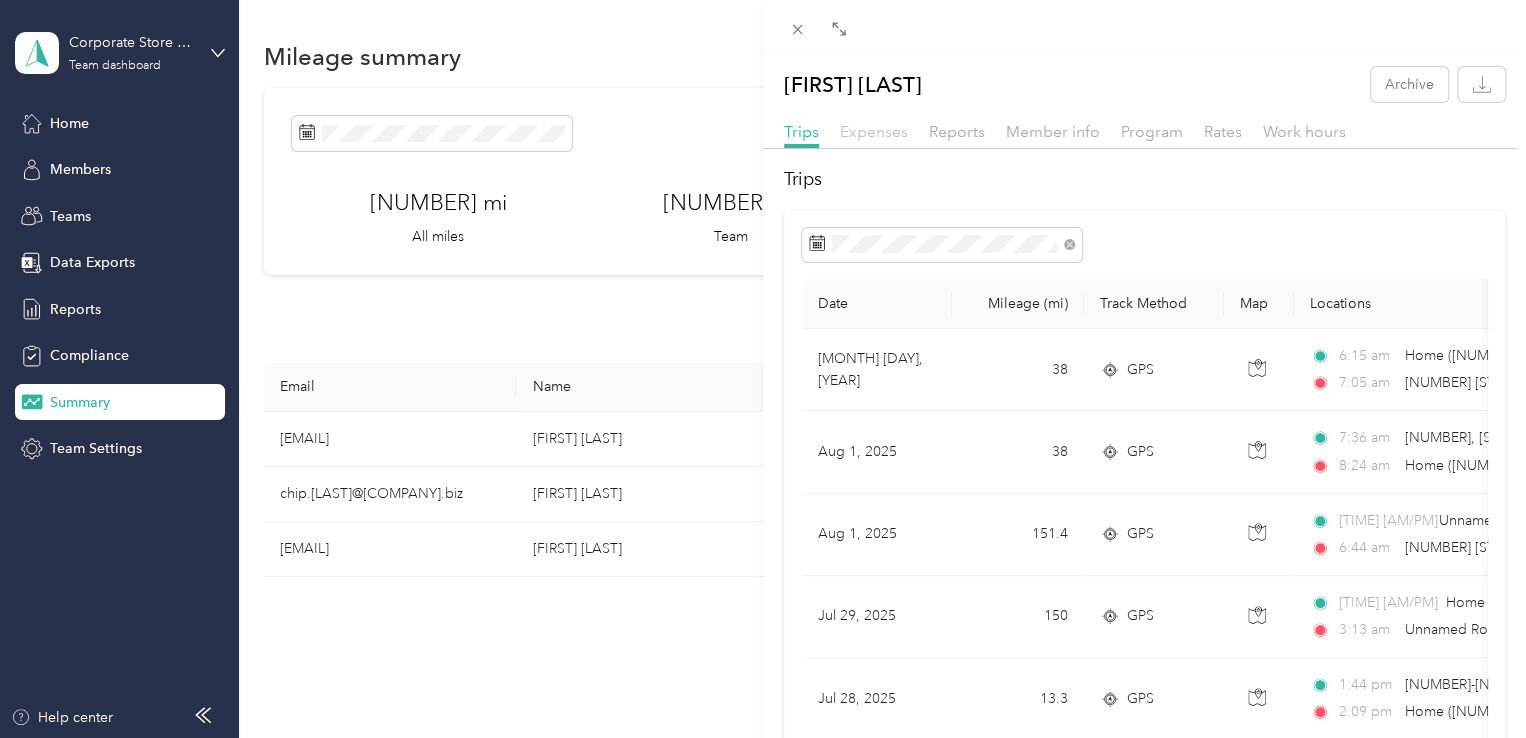 click on "Expenses" at bounding box center (874, 131) 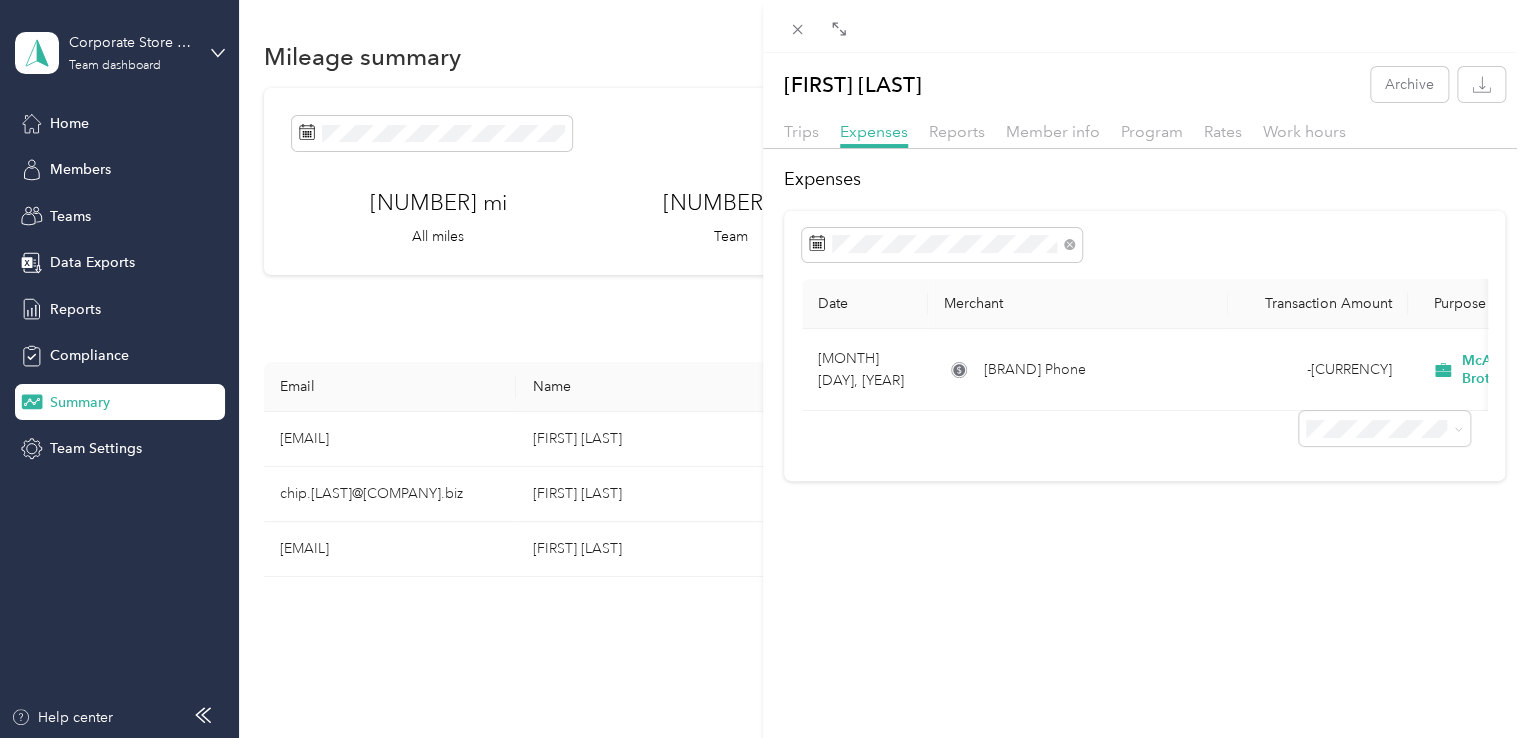 click on "[FIRST] [LAST] Archive Trips Expenses Reports Member info Program Rates Work hours Expenses Date Merchant Transaction Amount Purpose Report           [MONTH] [DAY], [YEAR] [BRAND] Phone -  [CURRENCY] McAneny Brothers [MONTH] - [MONTH], [YEAR]" at bounding box center (763, 369) 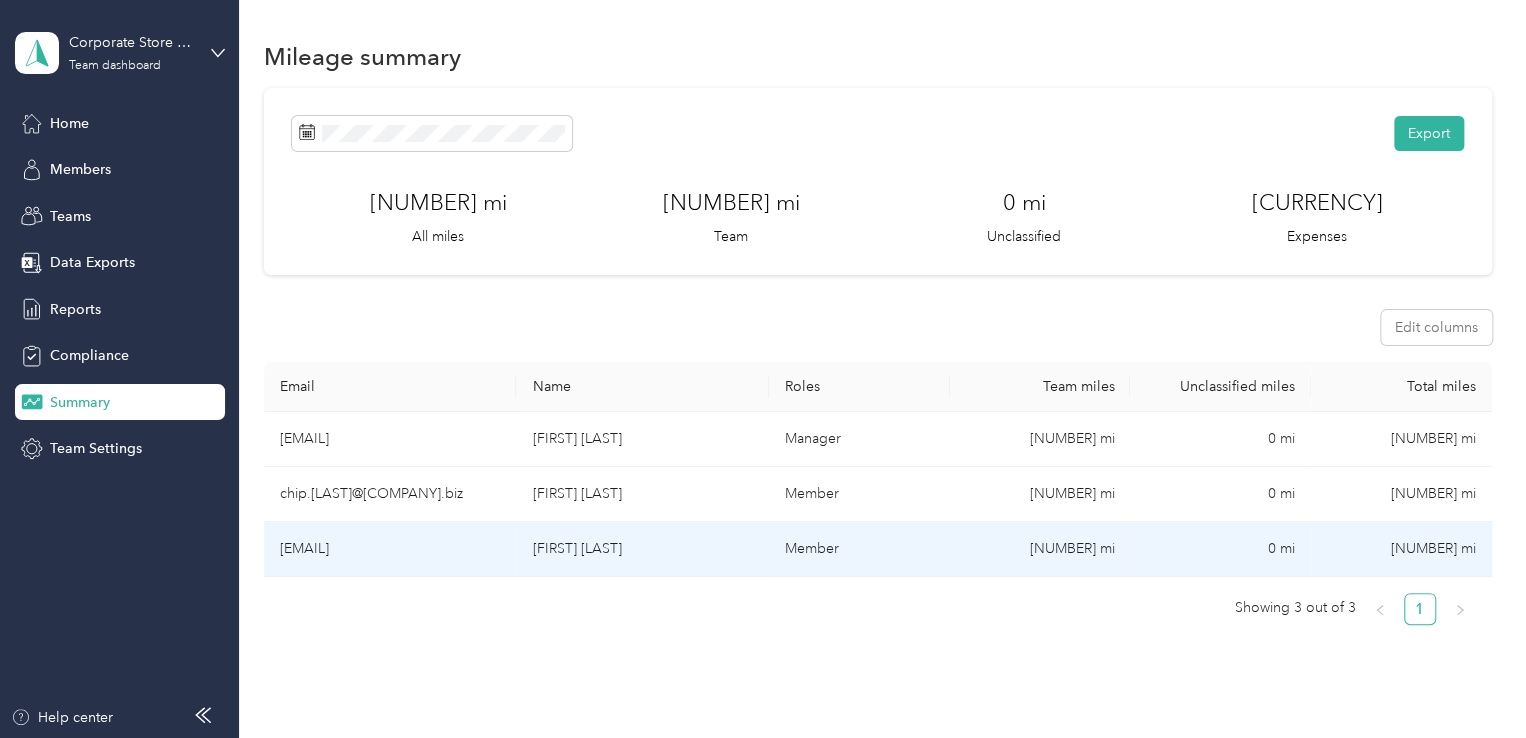 click on "[EMAIL]" at bounding box center [390, 549] 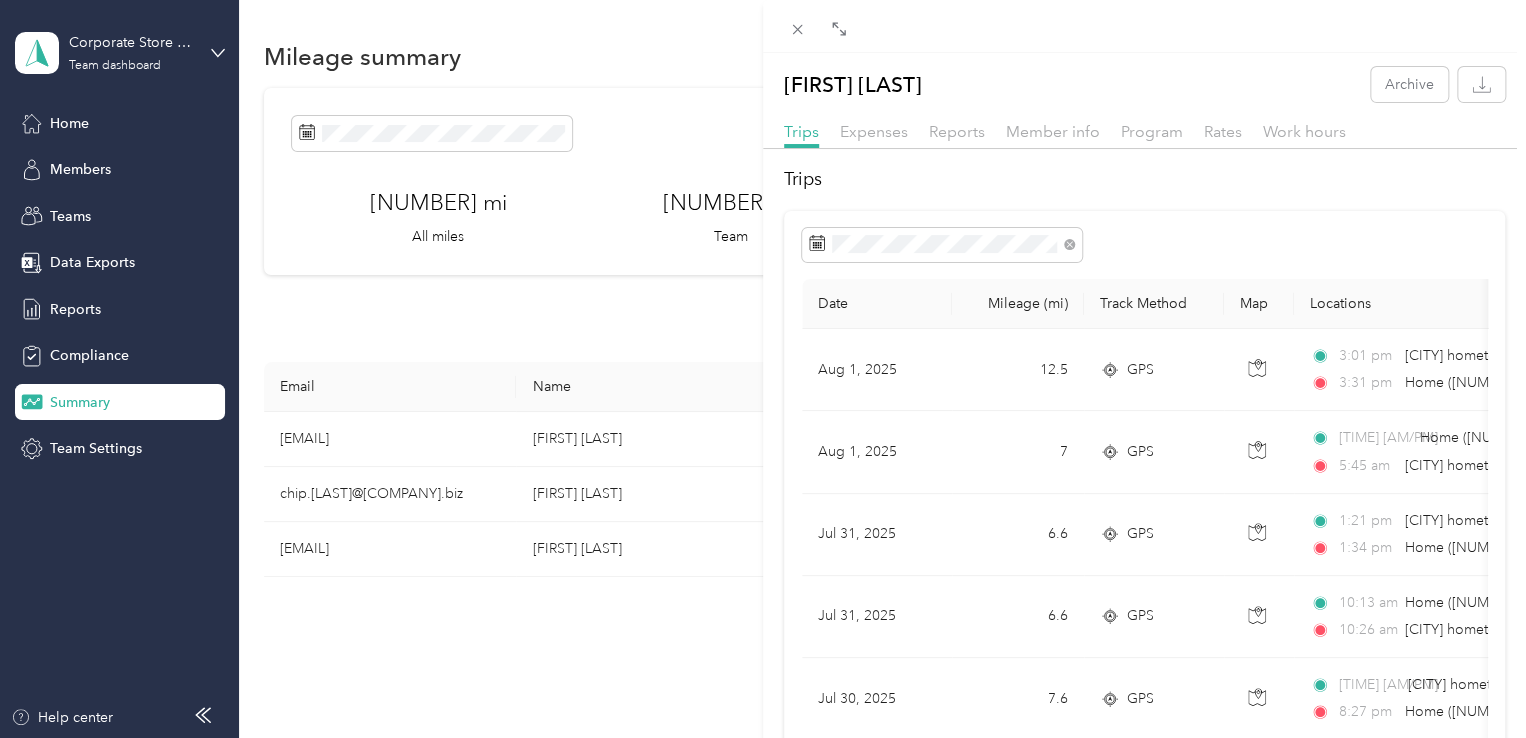 click on "[FIRST] [LAST] Archive Trips Expenses Reports Member info Program Rates Work hours Trips Date Mileage (mi) Track Method Map Locations Mileage value Purpose               [MONTH] [DAY], [YEAR] [NUMBER] GPS [TIME] [AM/PM] [CITY] hometowns ([NUMBER]–[NUMBER] [STREET], [CITY], [STATE], [CITY], [STATE]) [TIME] [AM/PM] Home ([NUMBER] [STREET], [STATE], [COUNTRY] , [CITY], [STATE]) [CURRENCY] McAneny Brothers [MONTH] [DAY], [YEAR] [NUMBER] GPS [TIME] [AM/PM] Home ([NUMBER] [STREET], [STATE], [COUNTRY] , [CITY], [STATE]) [TIME] [AM/PM] [CITY] hometowns ([NUMBER]–[NUMBER] [STREET], [CITY], [STATE], [CITY], [STATE]) [CURRENCY] McAneny Brothers [MONTH] [DAY], [YEAR] [NUMBER] GPS [TIME] [AM/PM] [CITY] hometown ([NUMBER] [STREET], [CITY], [STATE] [NUMBER], [COUNTRY] , [CITY], [STATE]) [TIME] [AM/PM] Home ([NUMBER] [STREET], [STATE], [COUNTRY] , [CITY], [STATE]) [CURRENCY] McAneny Brothers [MONTH] [DAY], [YEAR] [NUMBER] GPS [TIME] [AM/PM] Home ([NUMBER] [STREET], [STATE], [COUNTRY] , [CITY], [STATE]) [TIME] [AM/PM] [CURRENCY] McAneny Brothers [MONTH] [DAY], [YEAR] [NUMBER] GPS [TIME] [AM/PM] [TIME] [AM/PM] [CURRENCY] McAneny Brothers [MONTH] [DAY], [YEAR] [NUMBER] [NUMBER]" at bounding box center (763, 369) 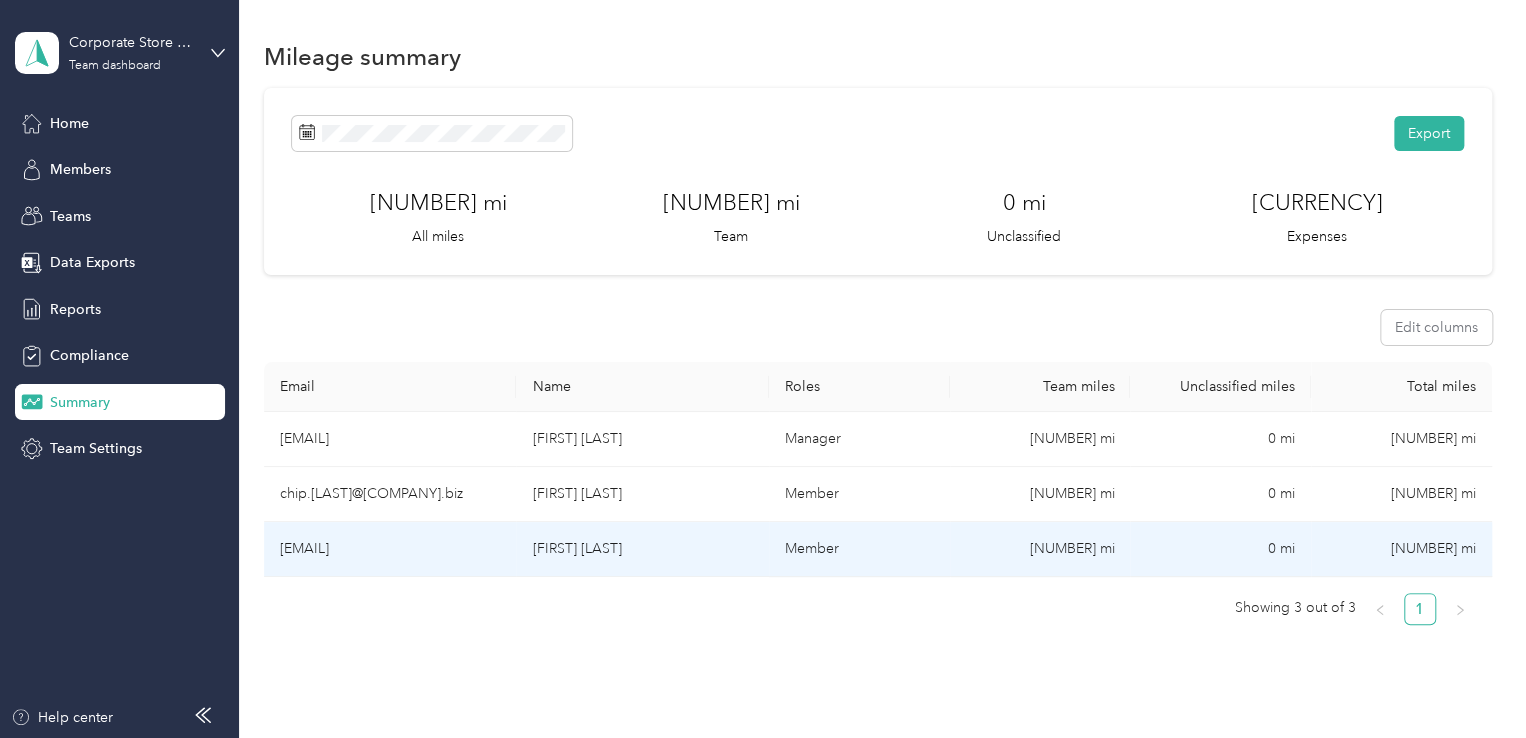 click on "Member" at bounding box center (859, 549) 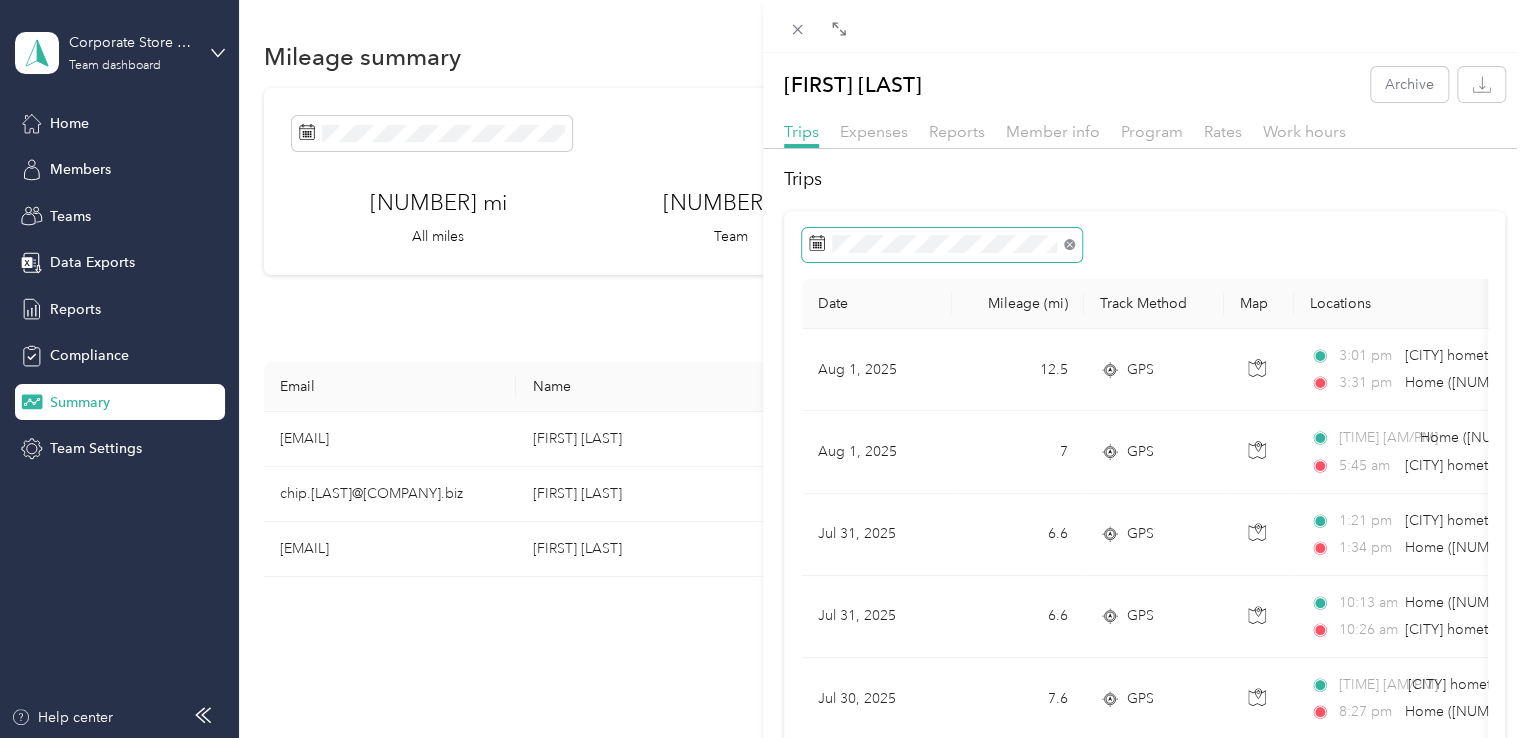 click 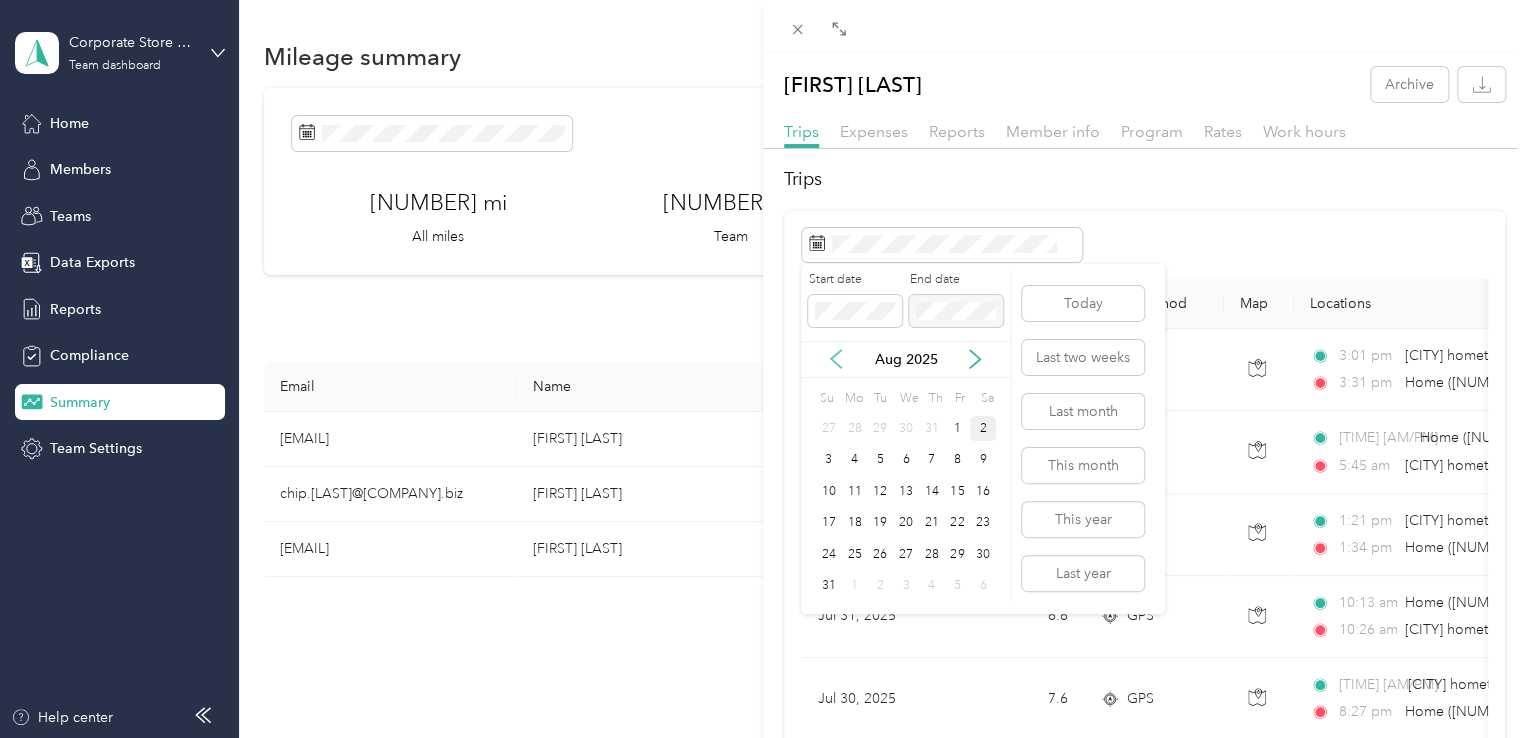 click 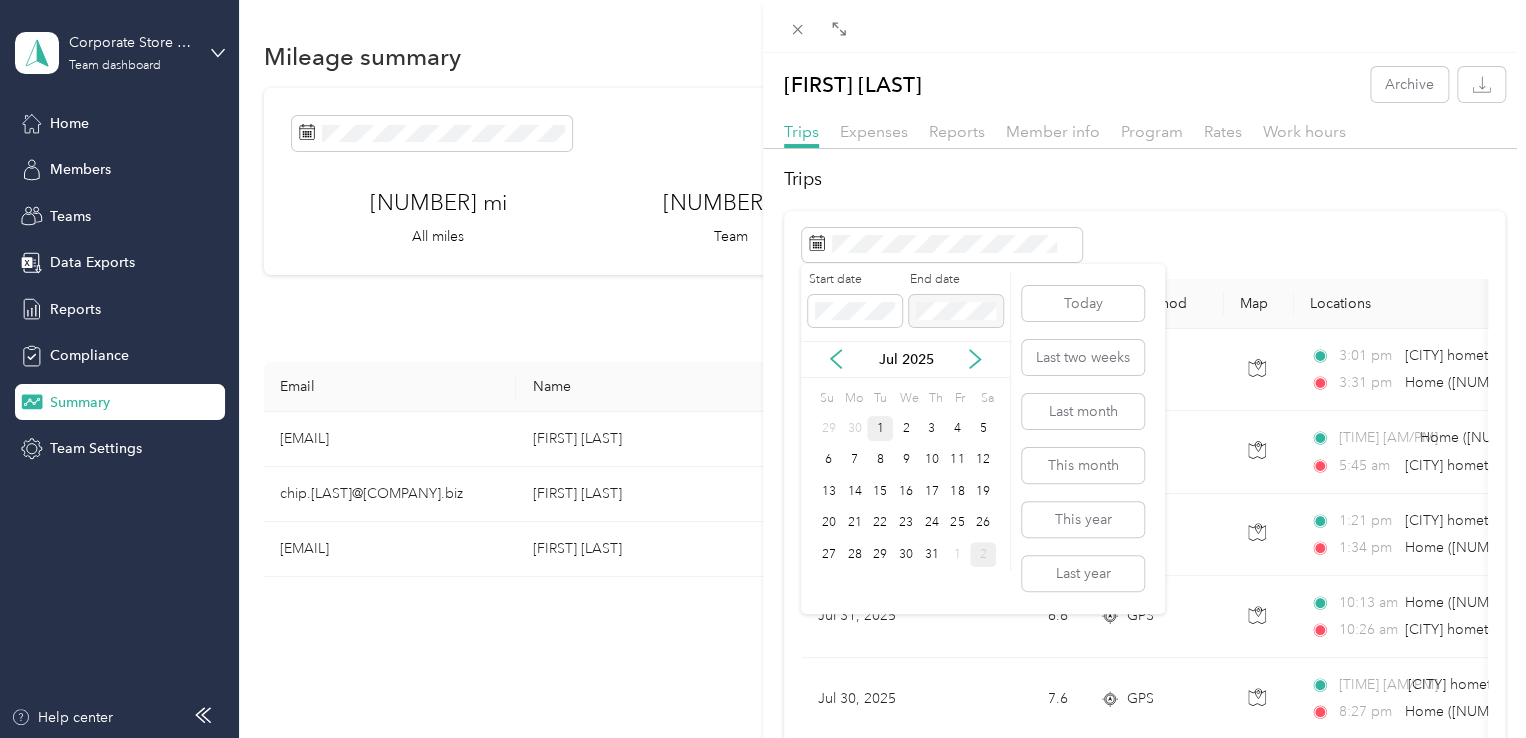 click on "1" at bounding box center (880, 428) 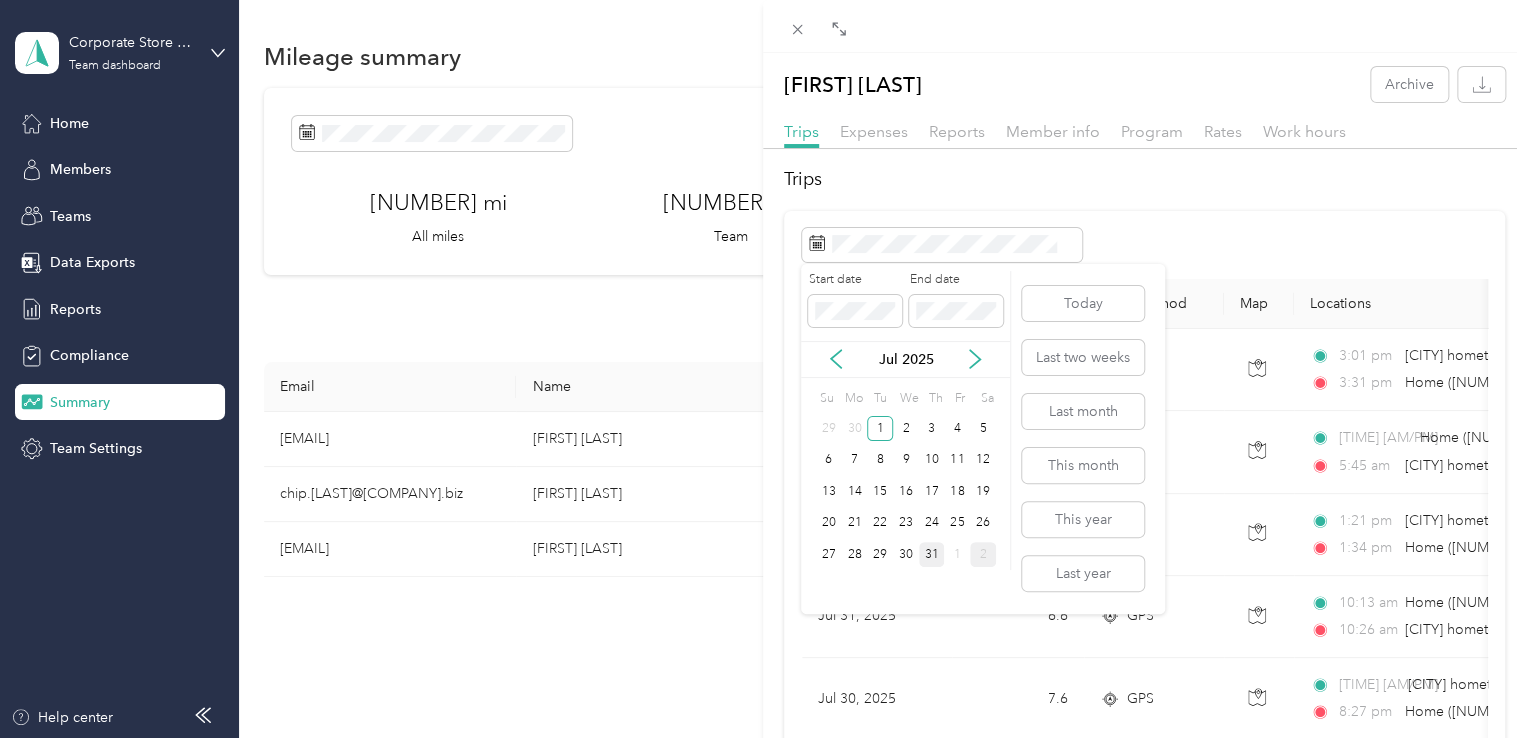 click on "31" at bounding box center [932, 554] 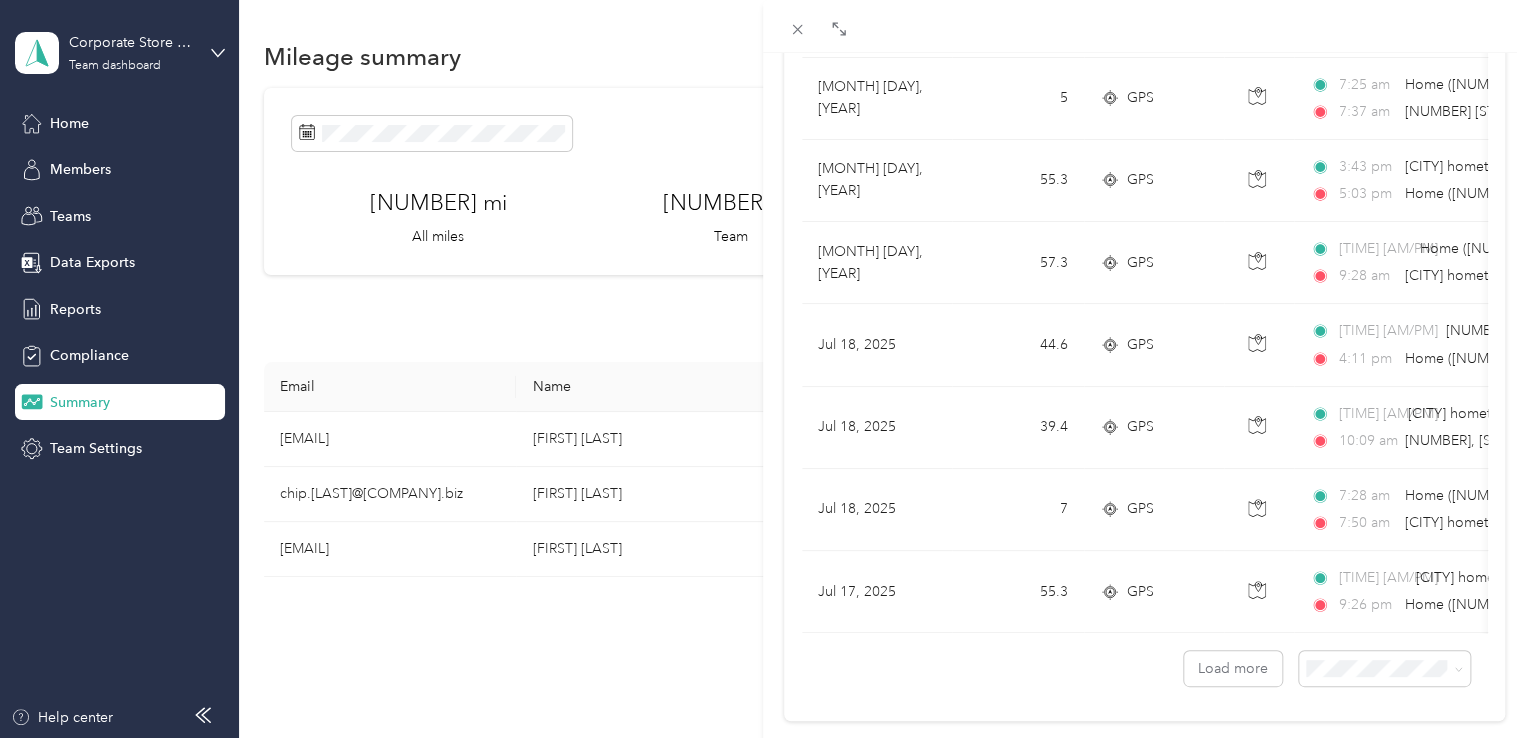 scroll, scrollTop: 1812, scrollLeft: 0, axis: vertical 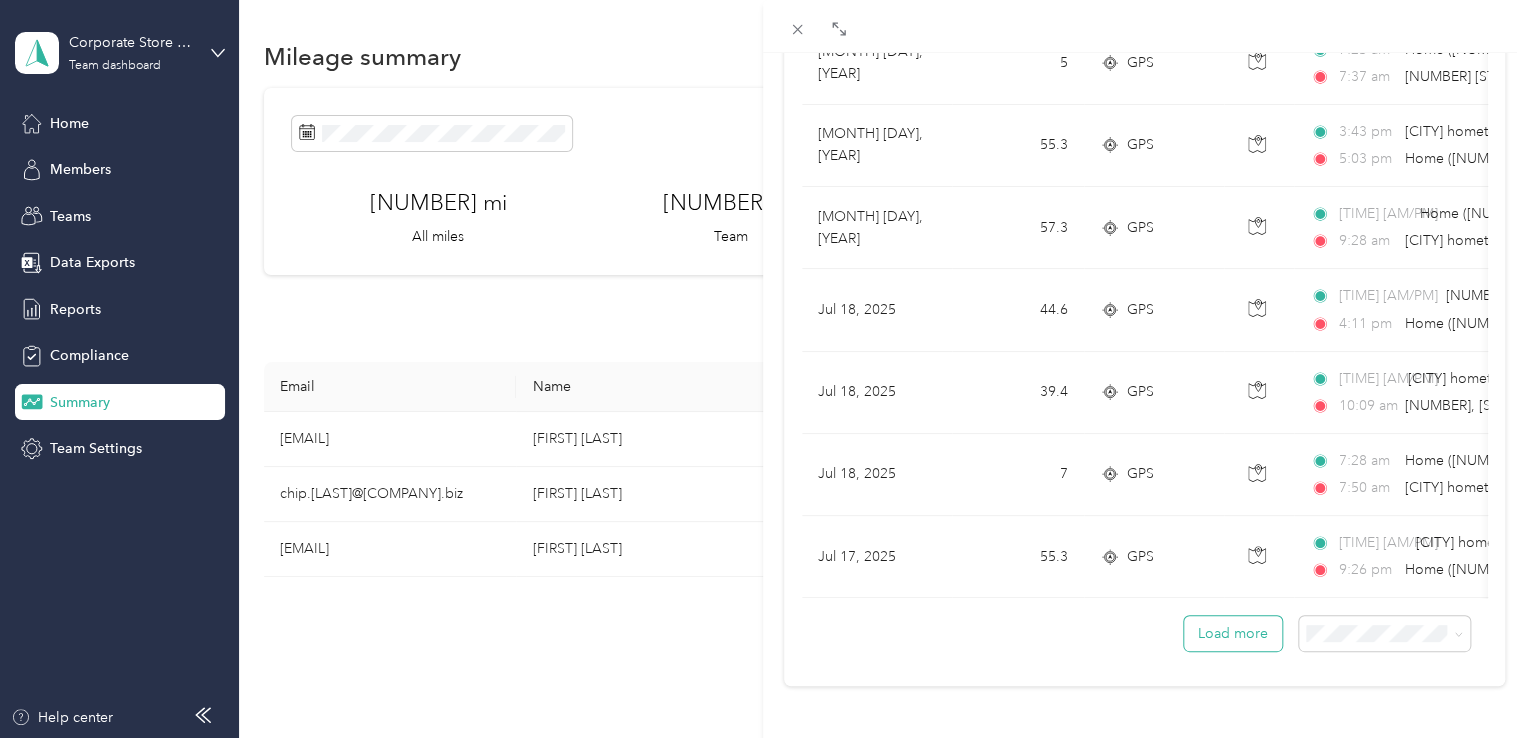 click on "Load more" at bounding box center (1233, 633) 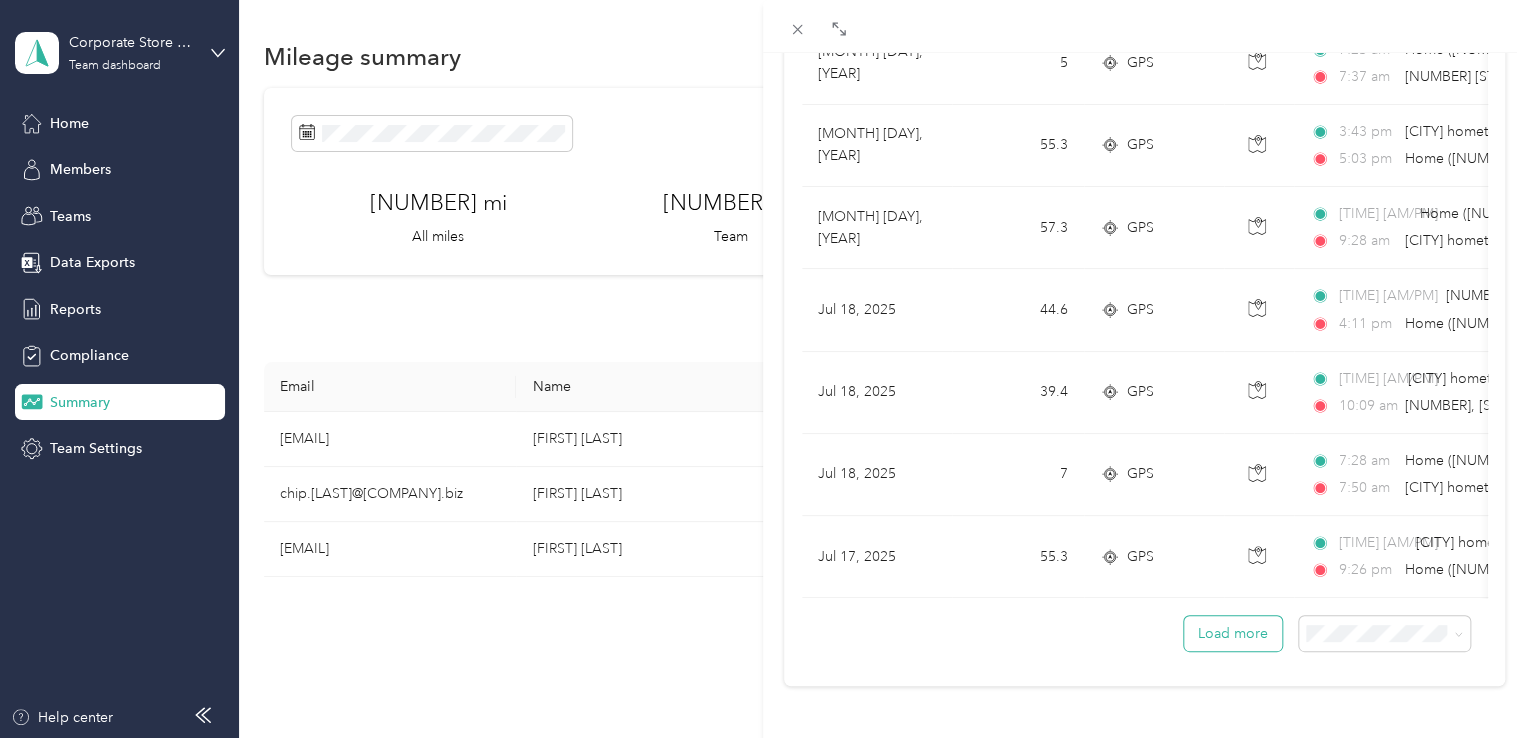 click on "Load more" at bounding box center (1233, 633) 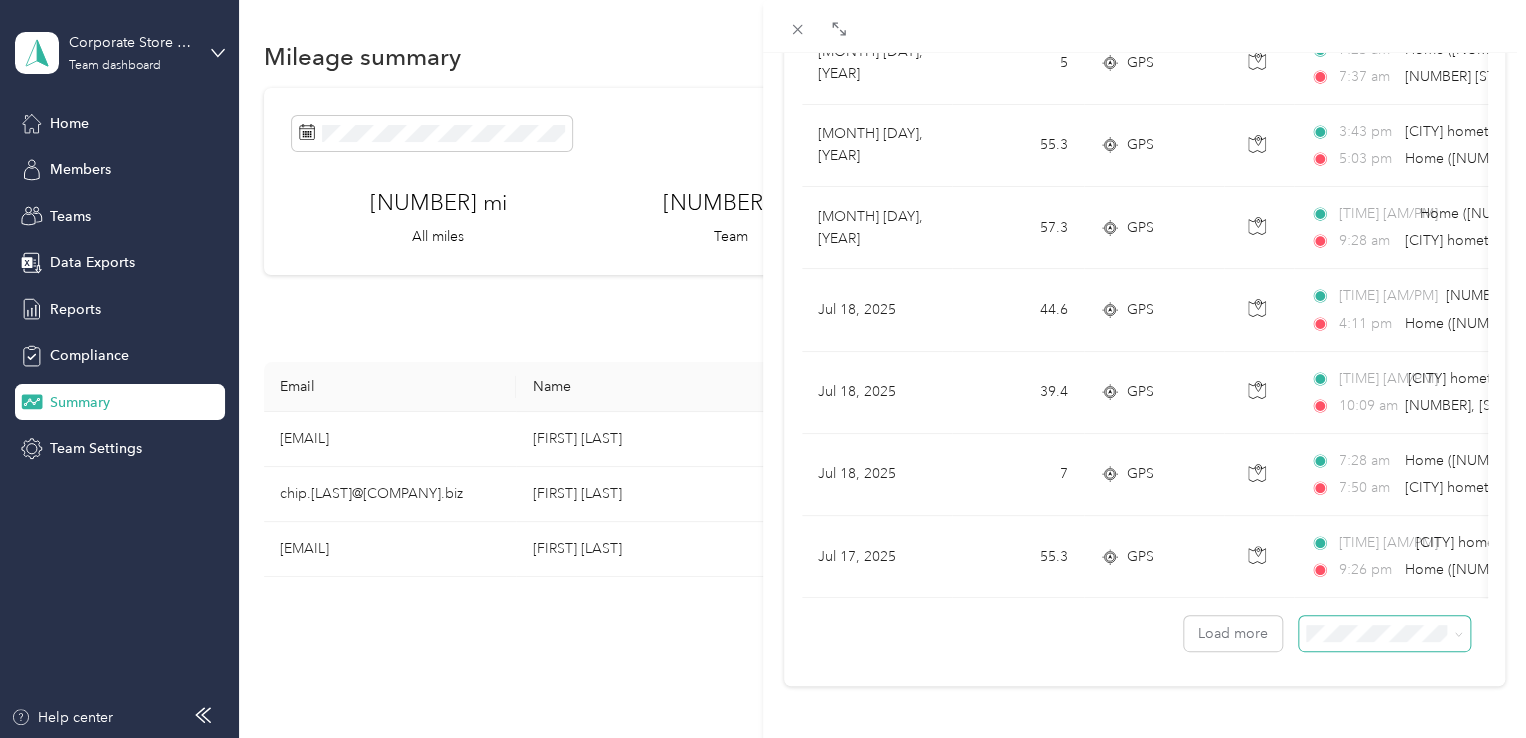 click 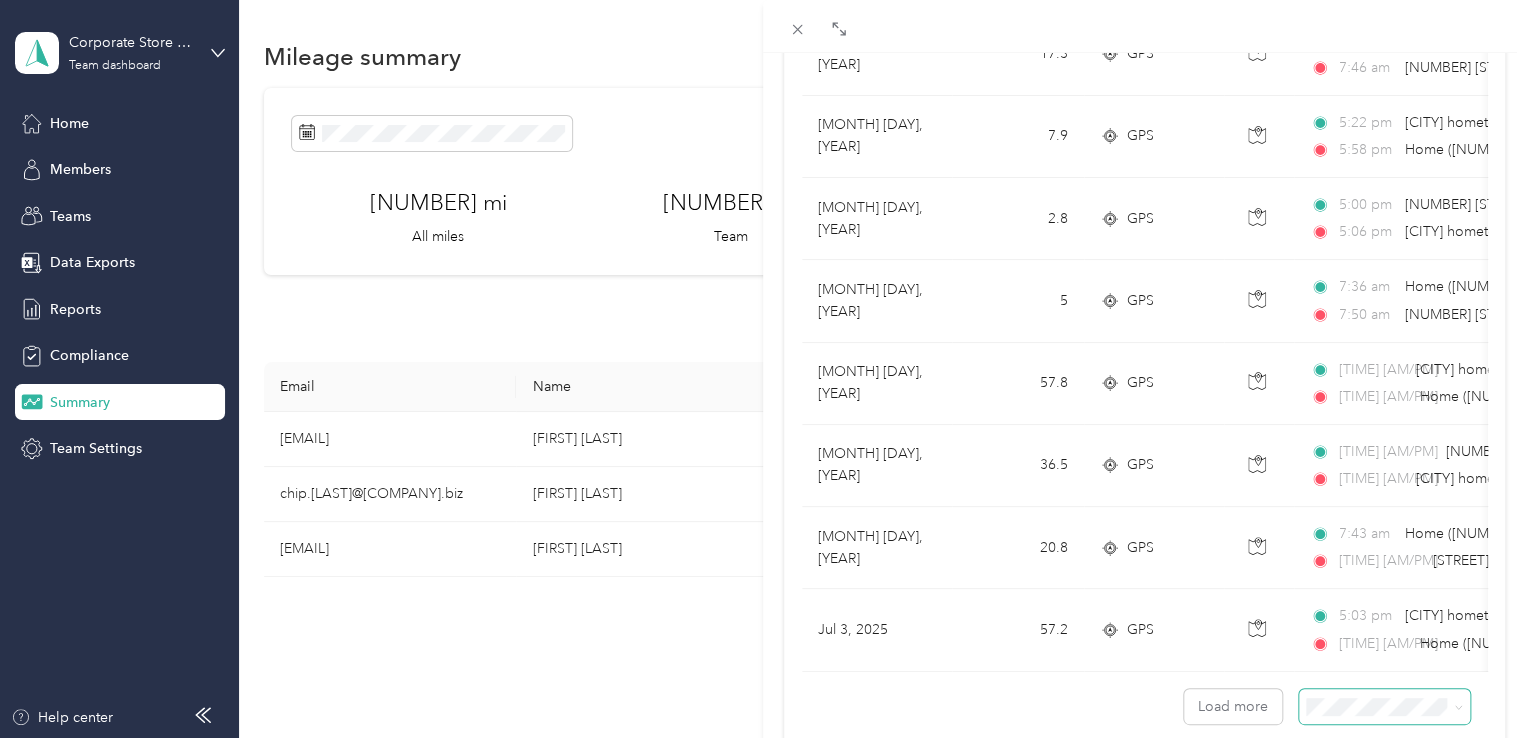 scroll, scrollTop: 3864, scrollLeft: 0, axis: vertical 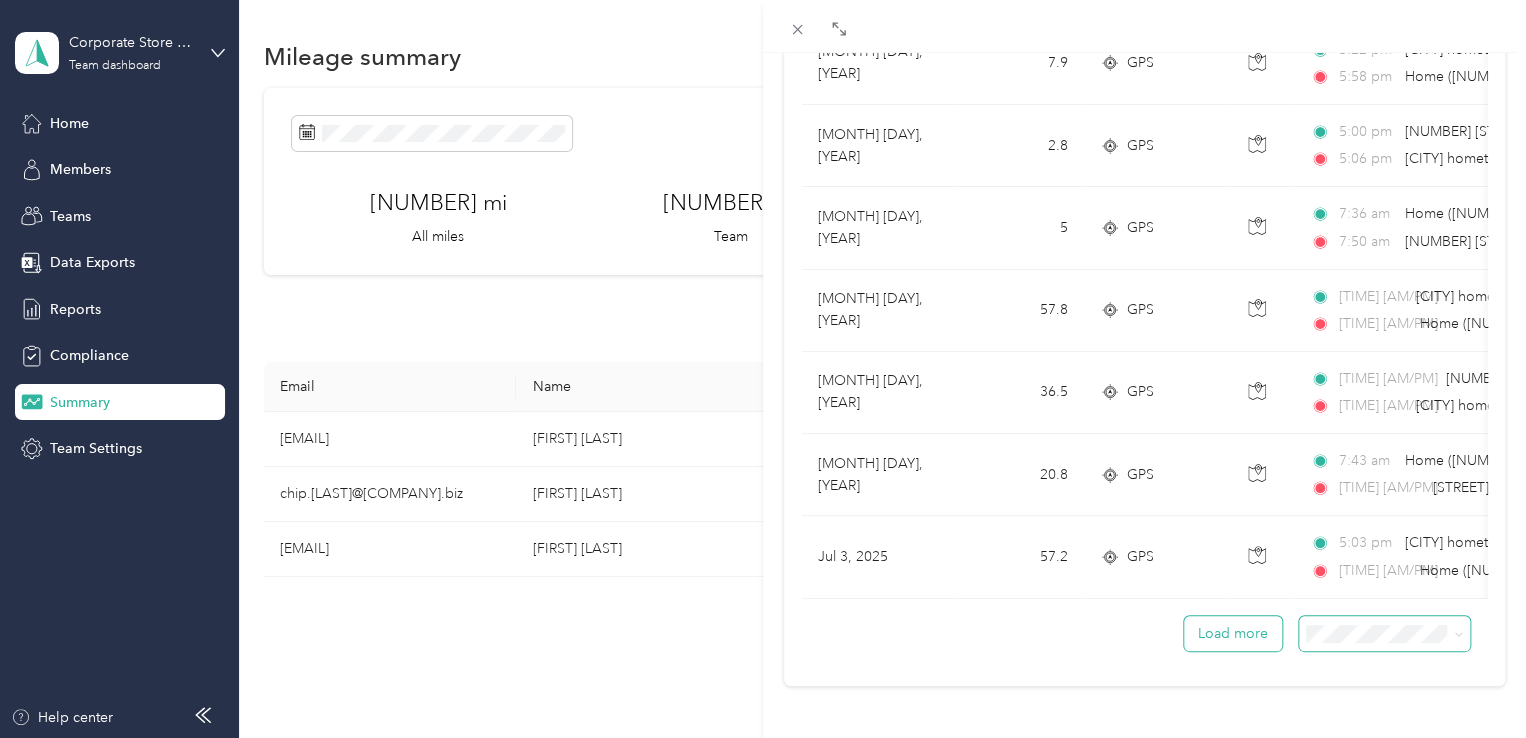 click on "Load more" at bounding box center [1233, 633] 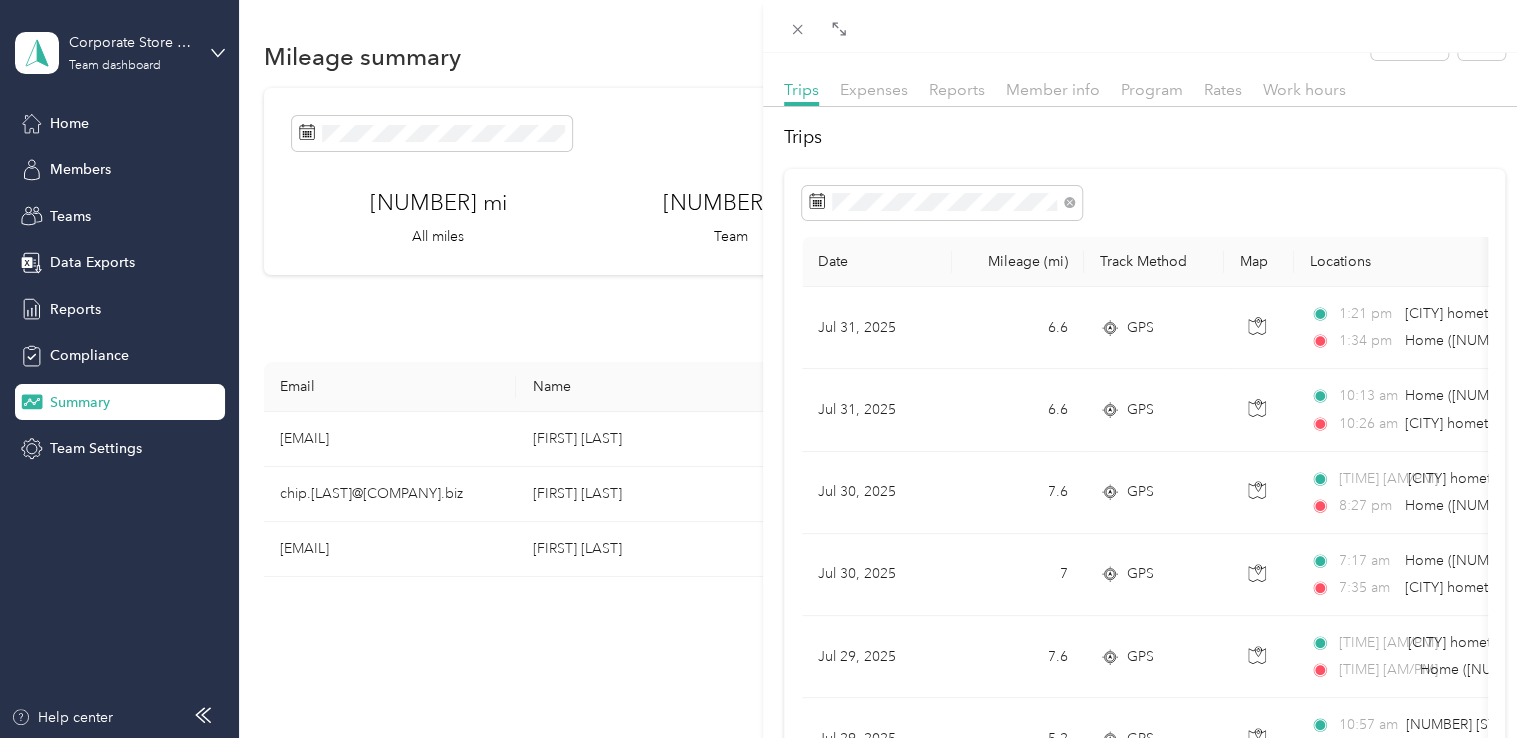 scroll, scrollTop: 0, scrollLeft: 0, axis: both 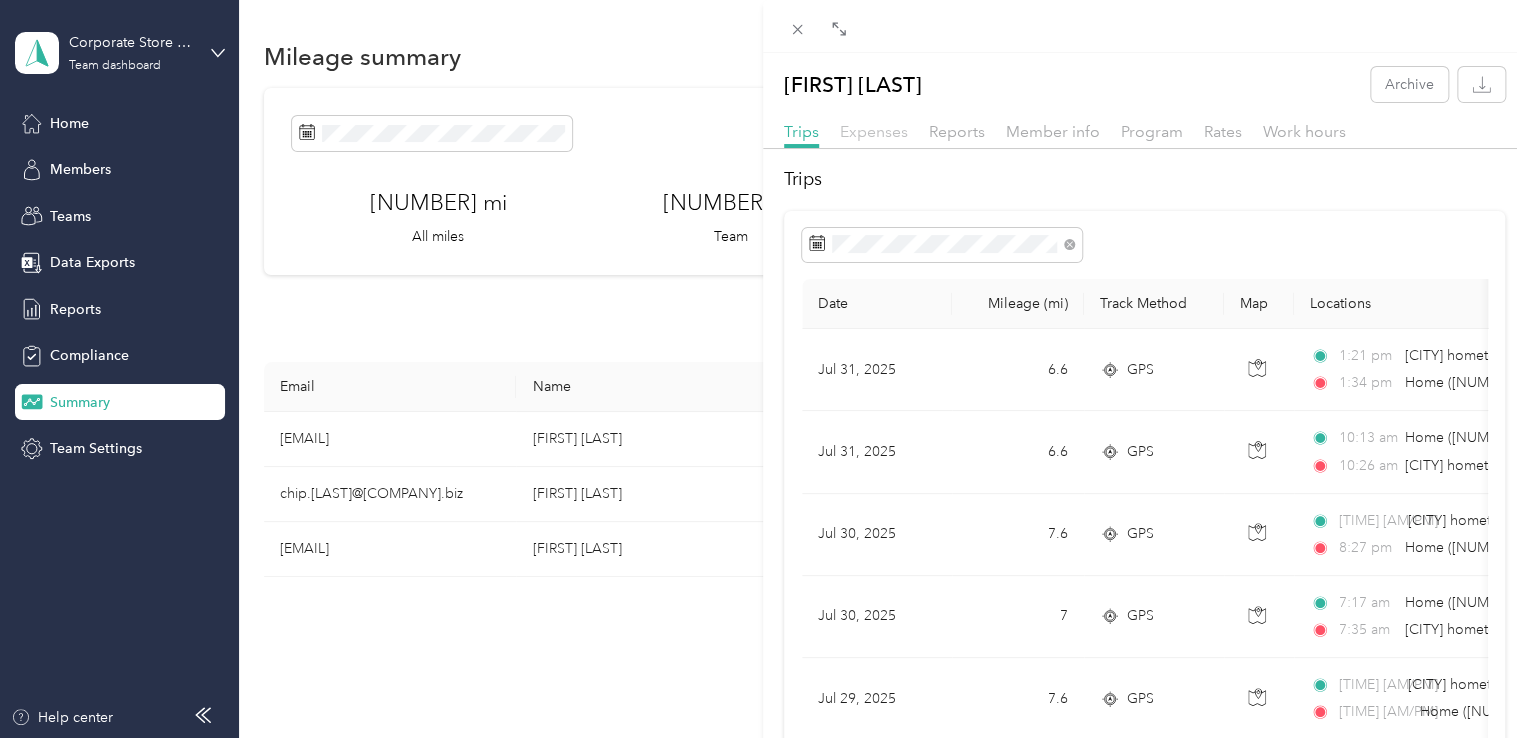 click on "Expenses" at bounding box center [874, 131] 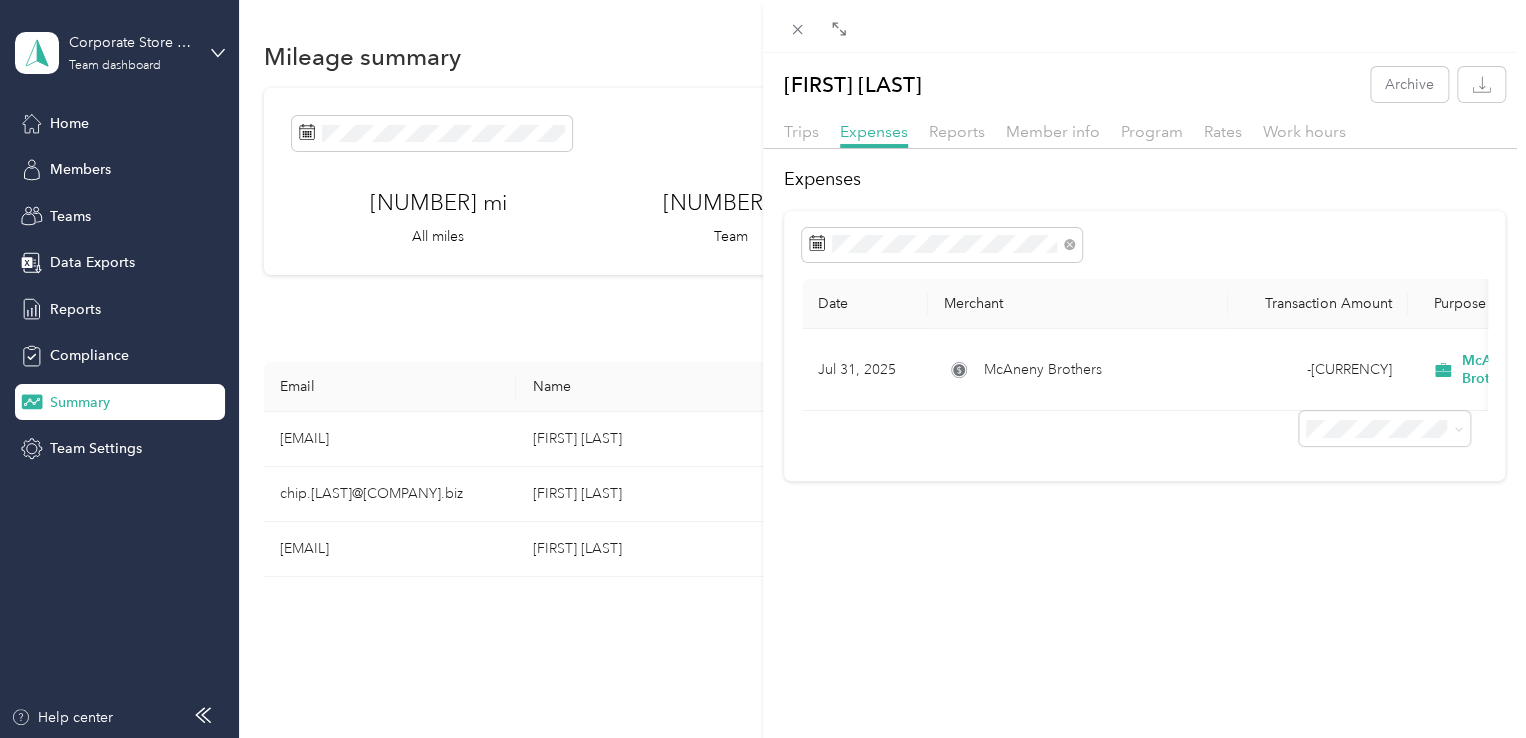 click on "[FIRST] [LAST] Archive Trips Expenses Reports Member info Program Rates Work hours Expenses Date Merchant Transaction Amount Purpose Report           [MONTH] [DAY], [YEAR] [MERCHANT NAME] -  [CURRENCY] McAneny Brothers [MONTH] - [MONTH], [YEAR]" at bounding box center [763, 369] 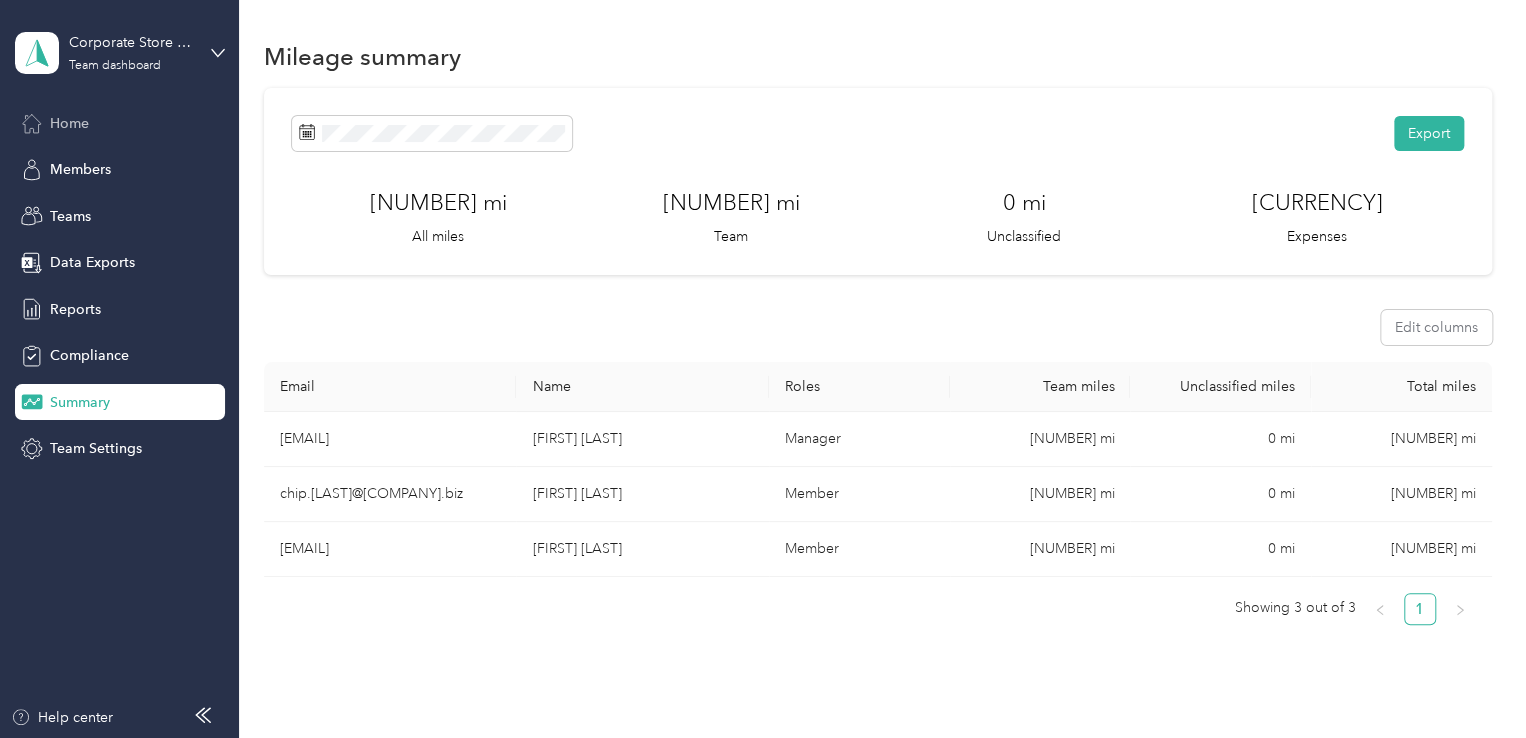 click on "Home" at bounding box center (69, 123) 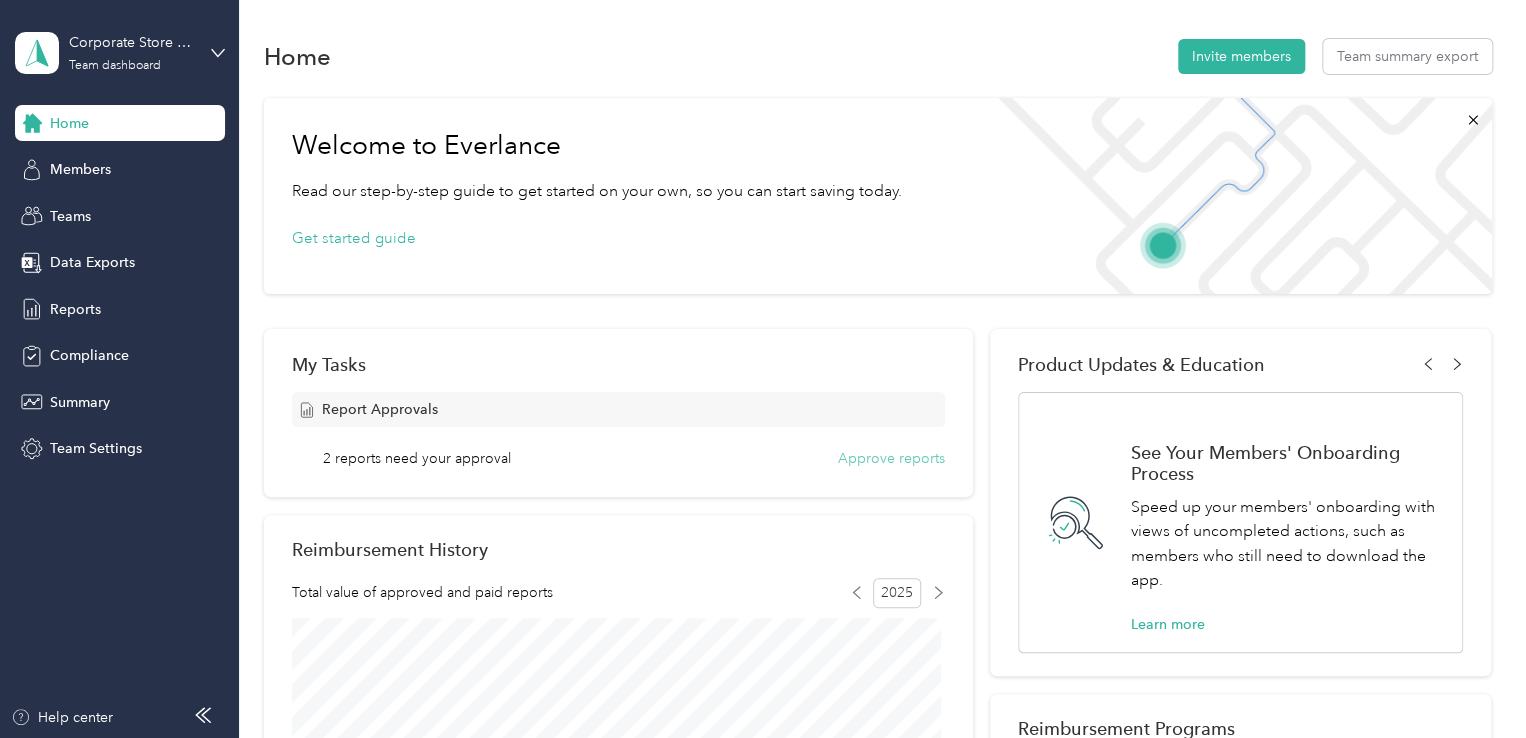 click on "Approve reports" at bounding box center (891, 458) 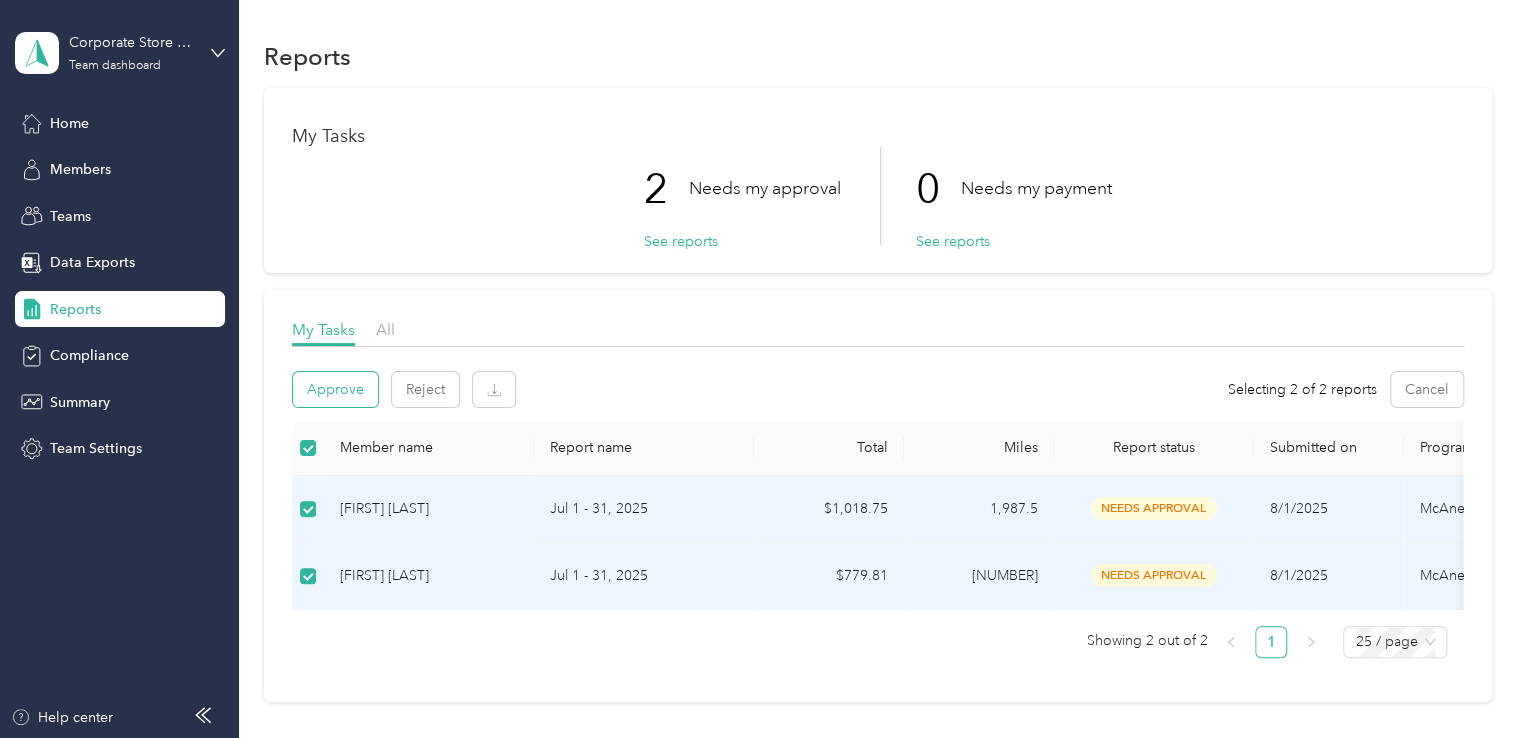 click on "Approve" at bounding box center (335, 389) 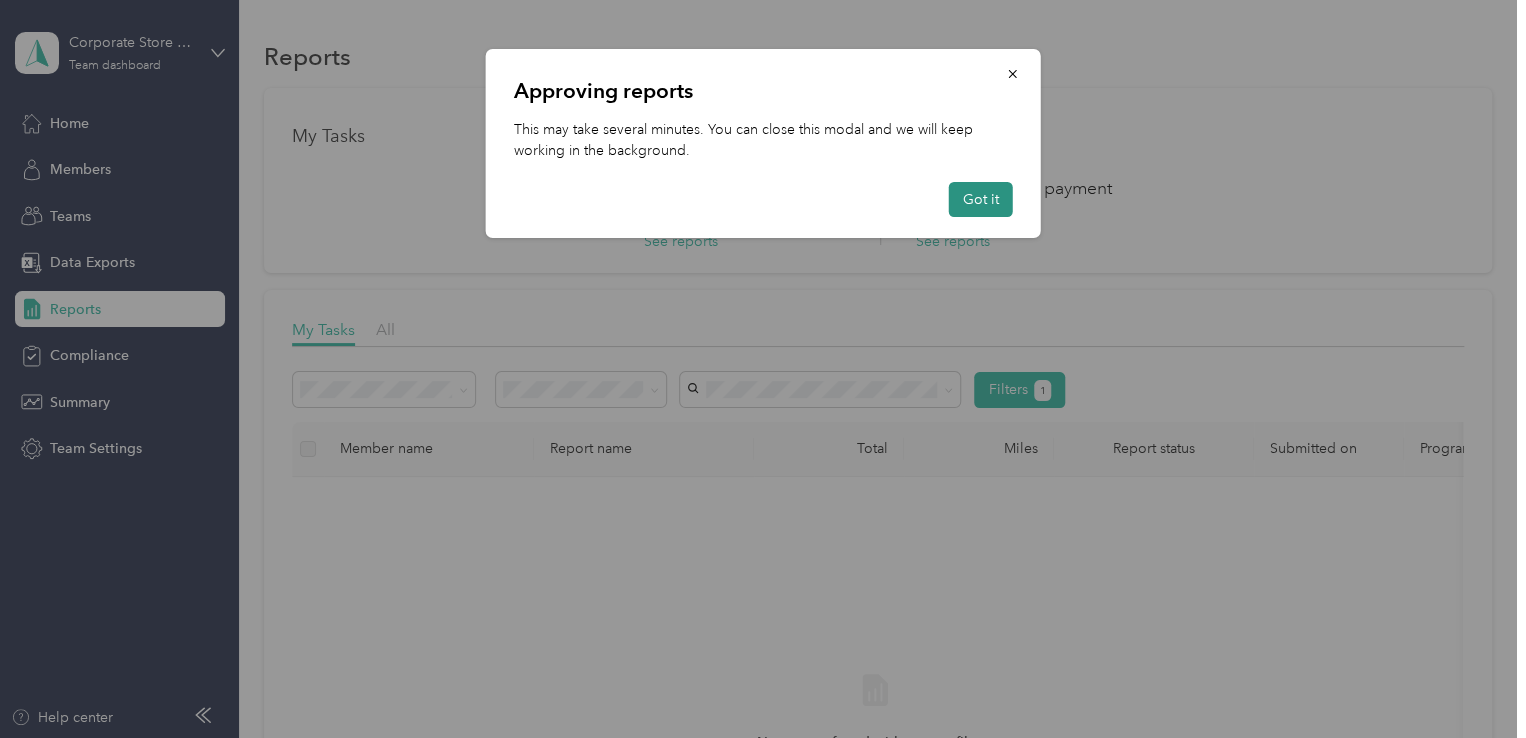 click on "Got it" at bounding box center [981, 199] 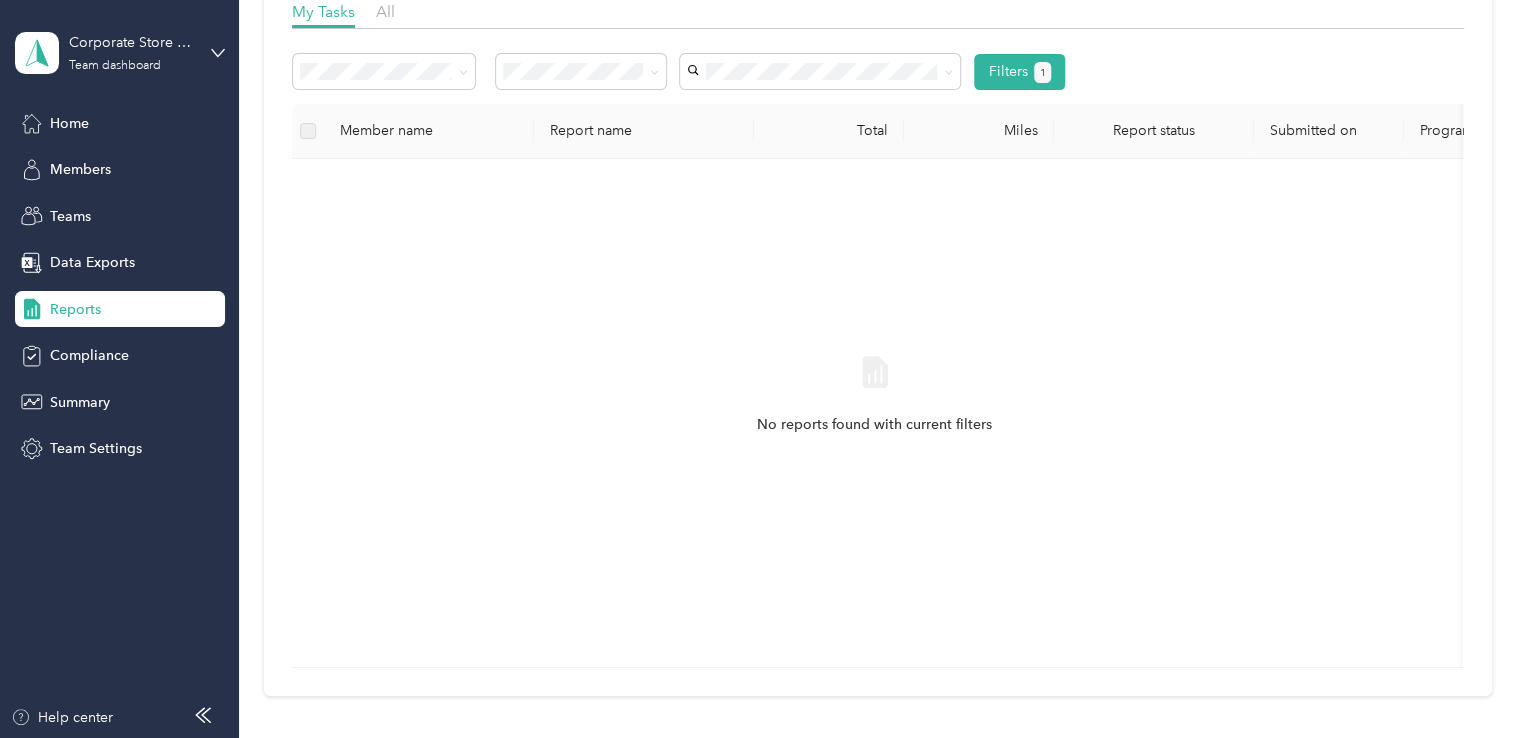 scroll, scrollTop: 0, scrollLeft: 0, axis: both 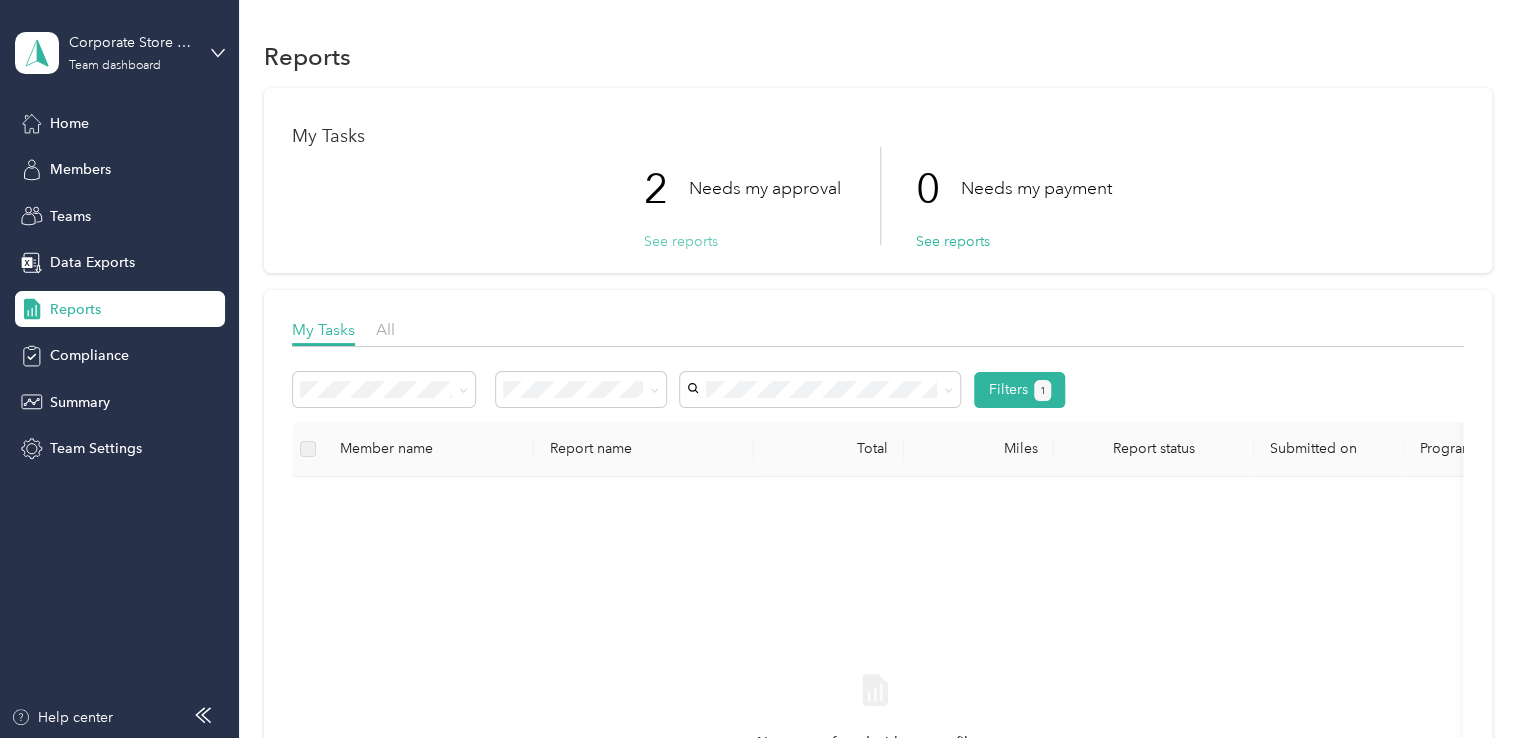 click on "See reports" at bounding box center [681, 241] 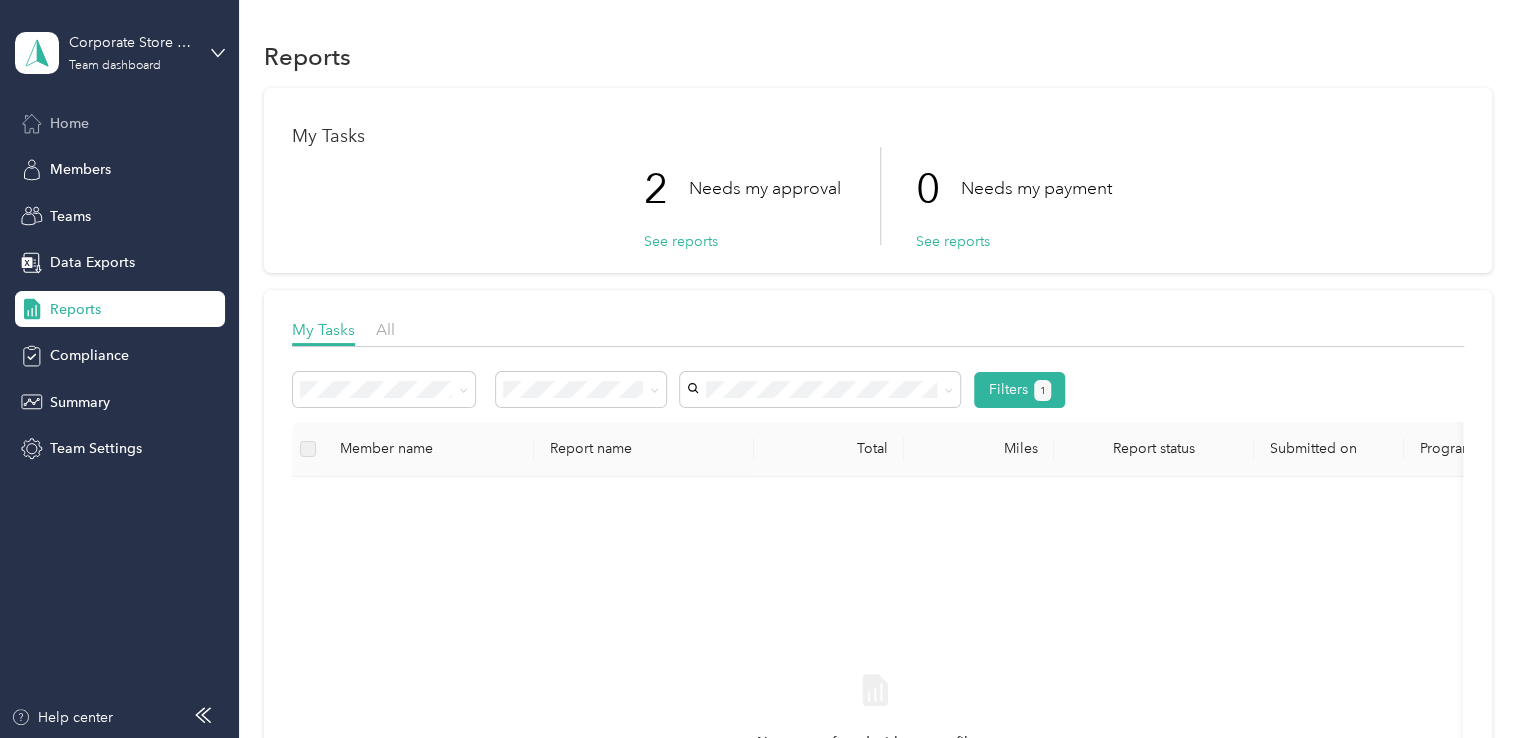 click on "Home" at bounding box center [69, 123] 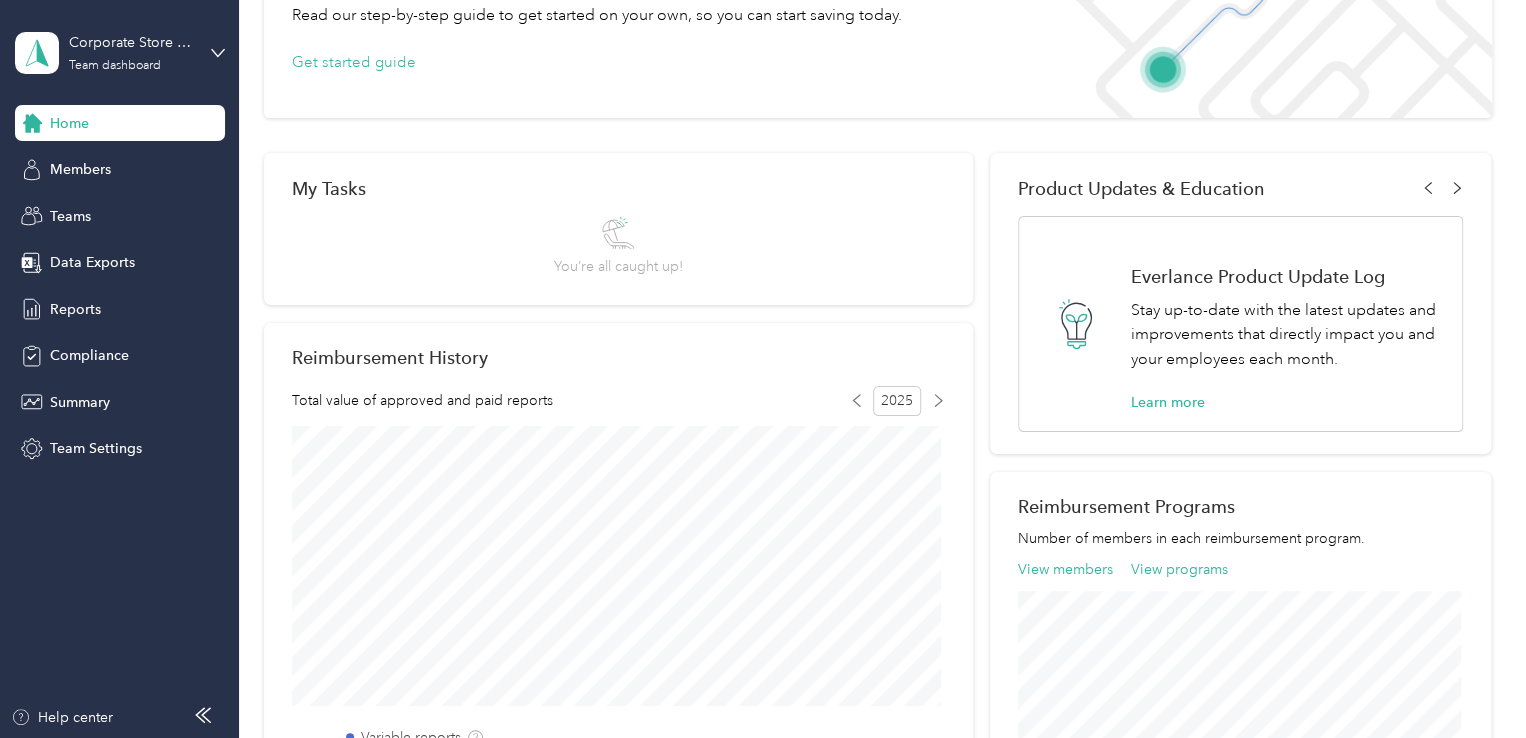 scroll, scrollTop: 0, scrollLeft: 0, axis: both 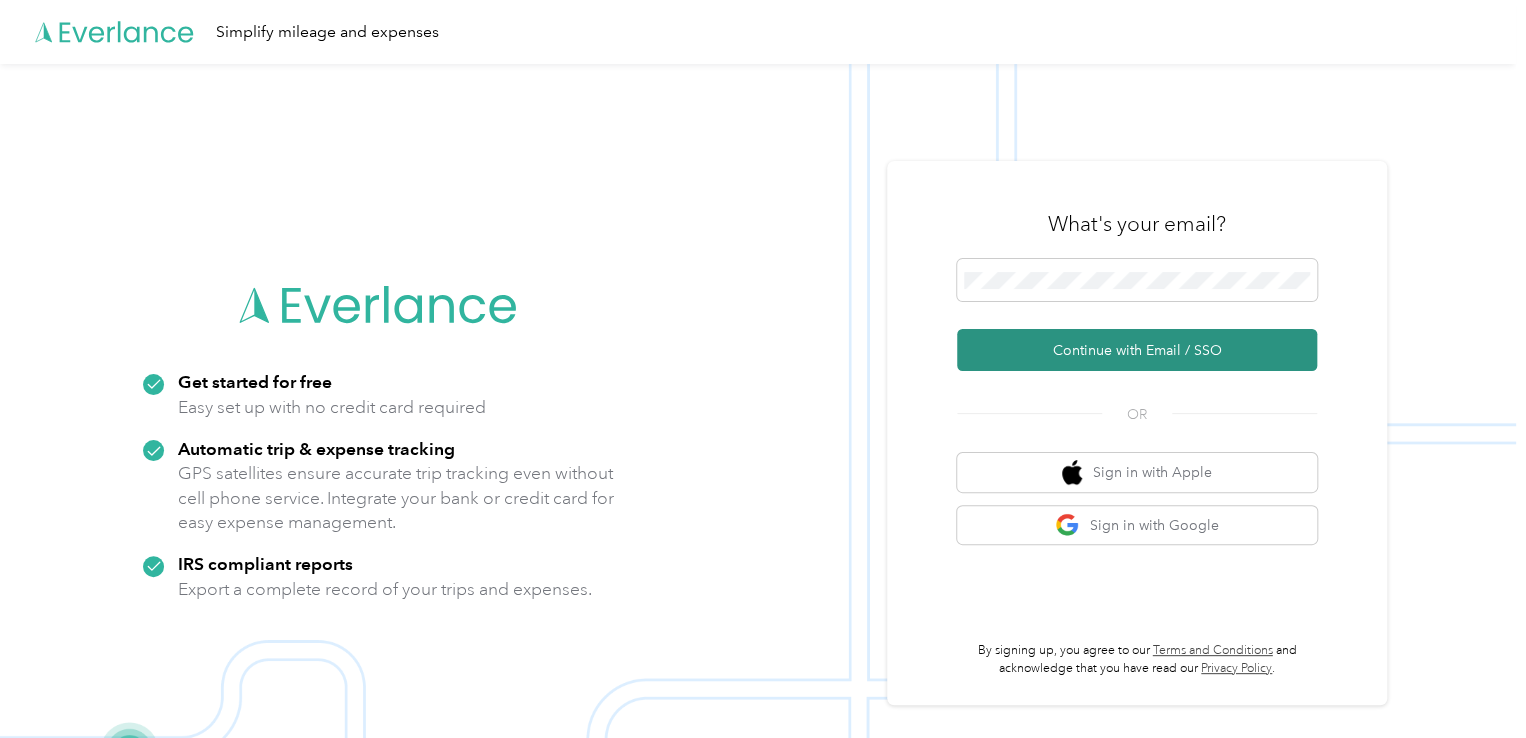 click on "Continue with Email / SSO" at bounding box center (1137, 350) 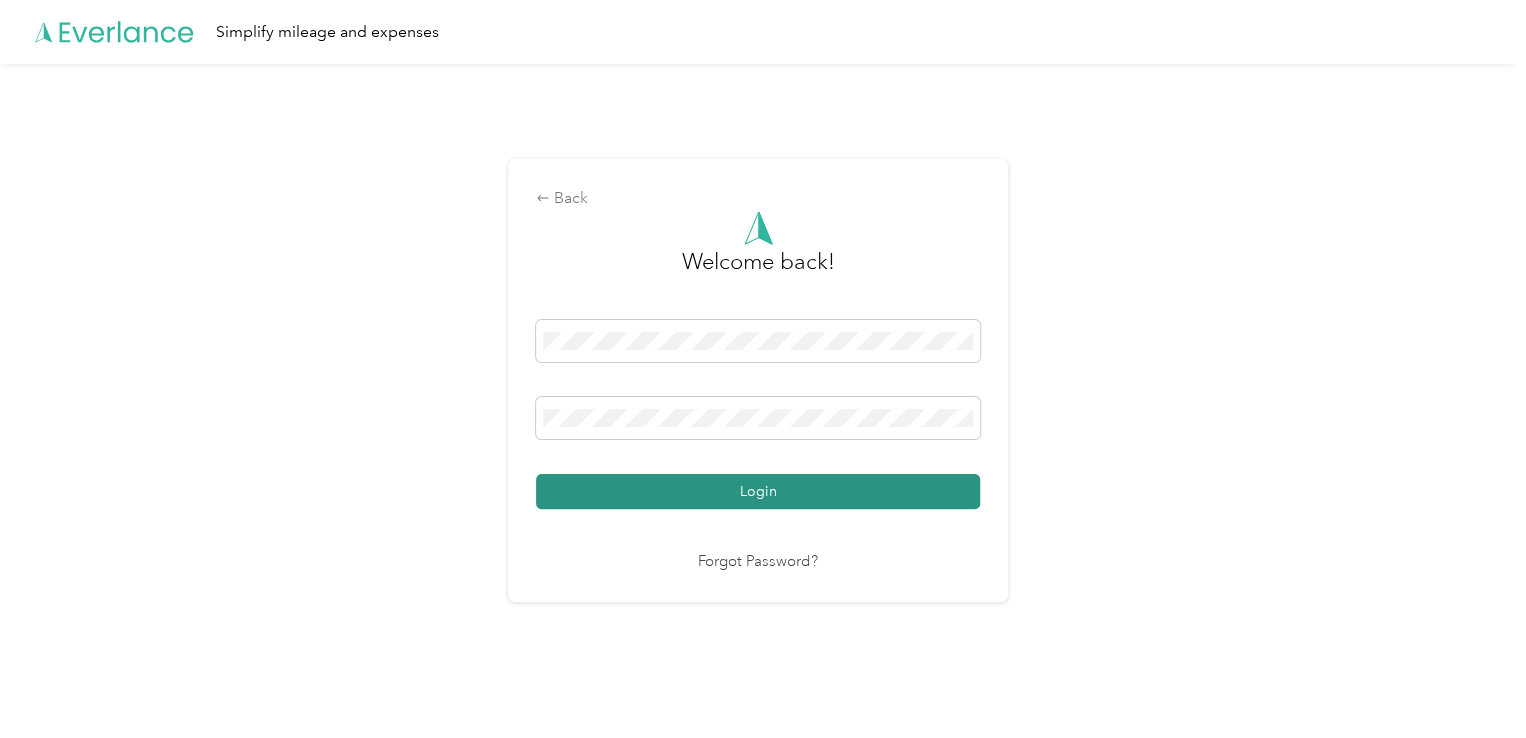 click on "Login" at bounding box center (758, 491) 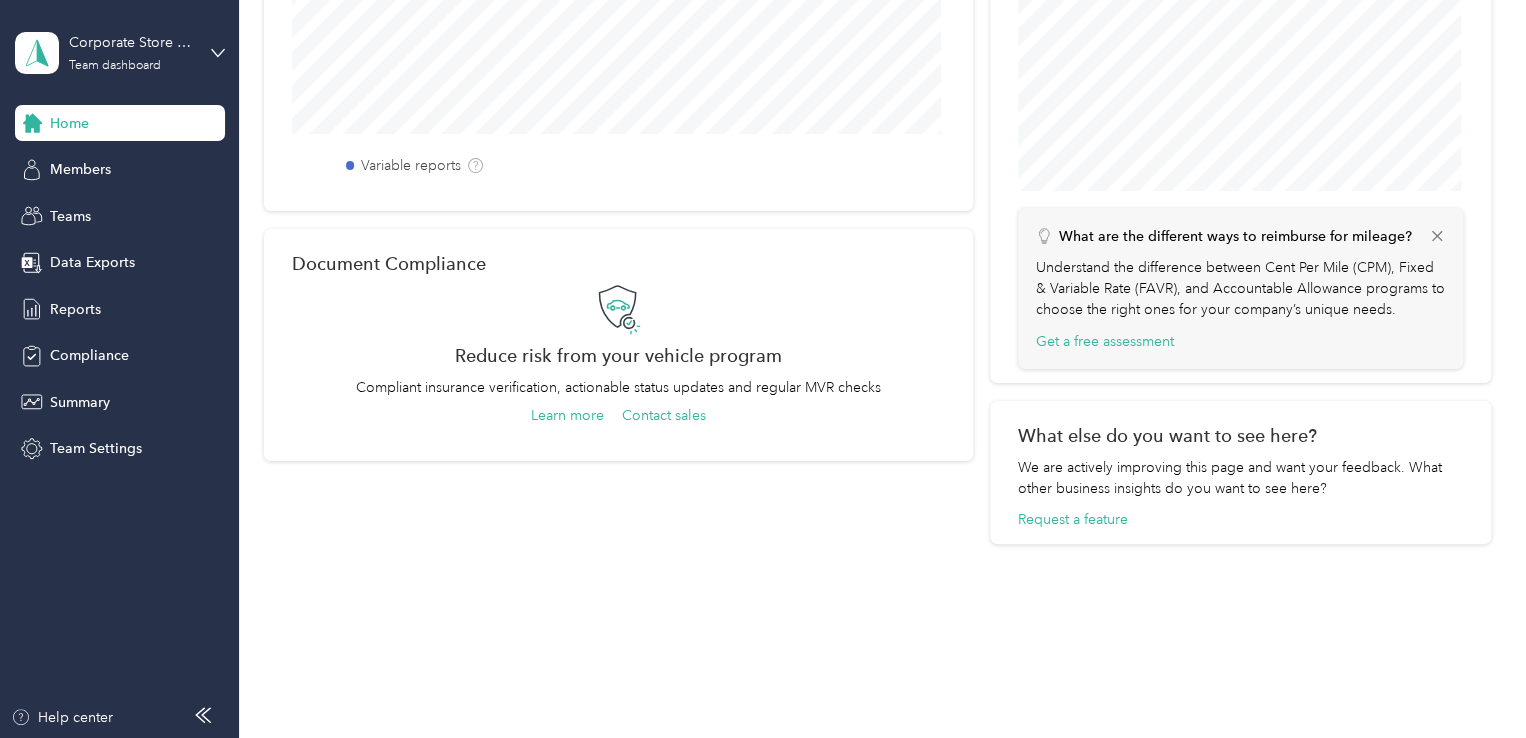 scroll, scrollTop: 760, scrollLeft: 0, axis: vertical 